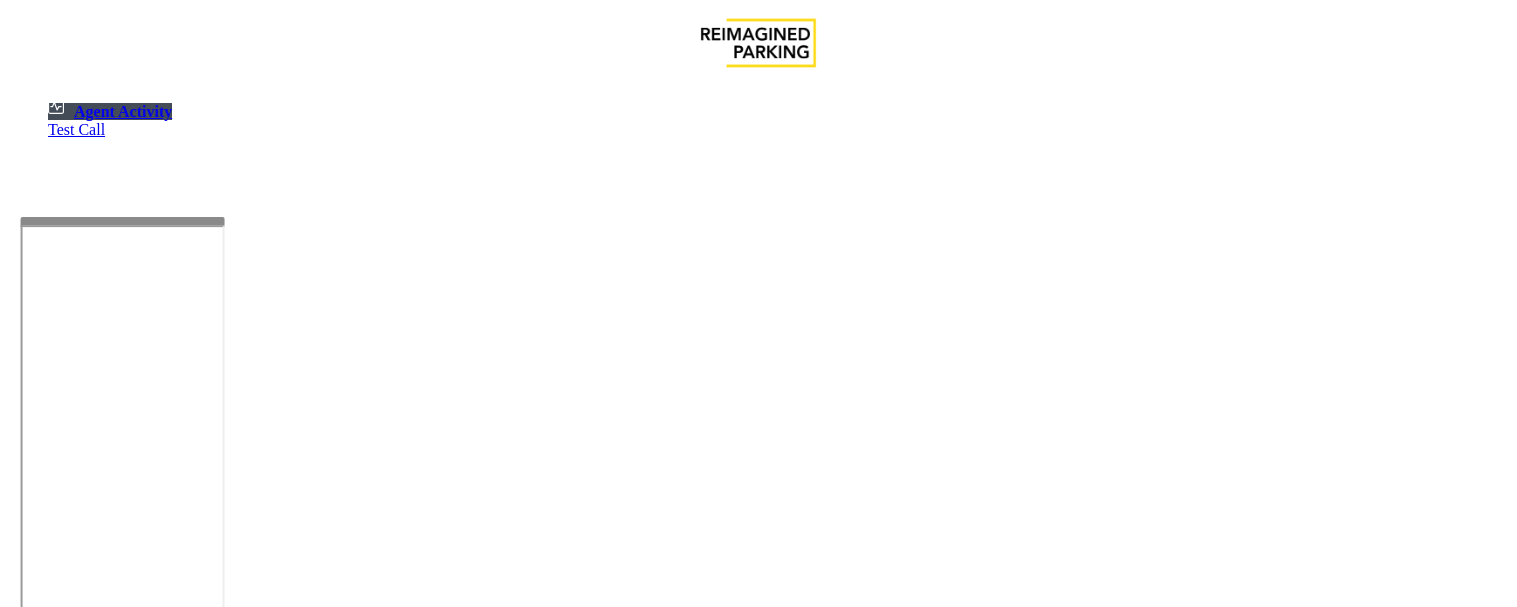 scroll, scrollTop: 0, scrollLeft: 0, axis: both 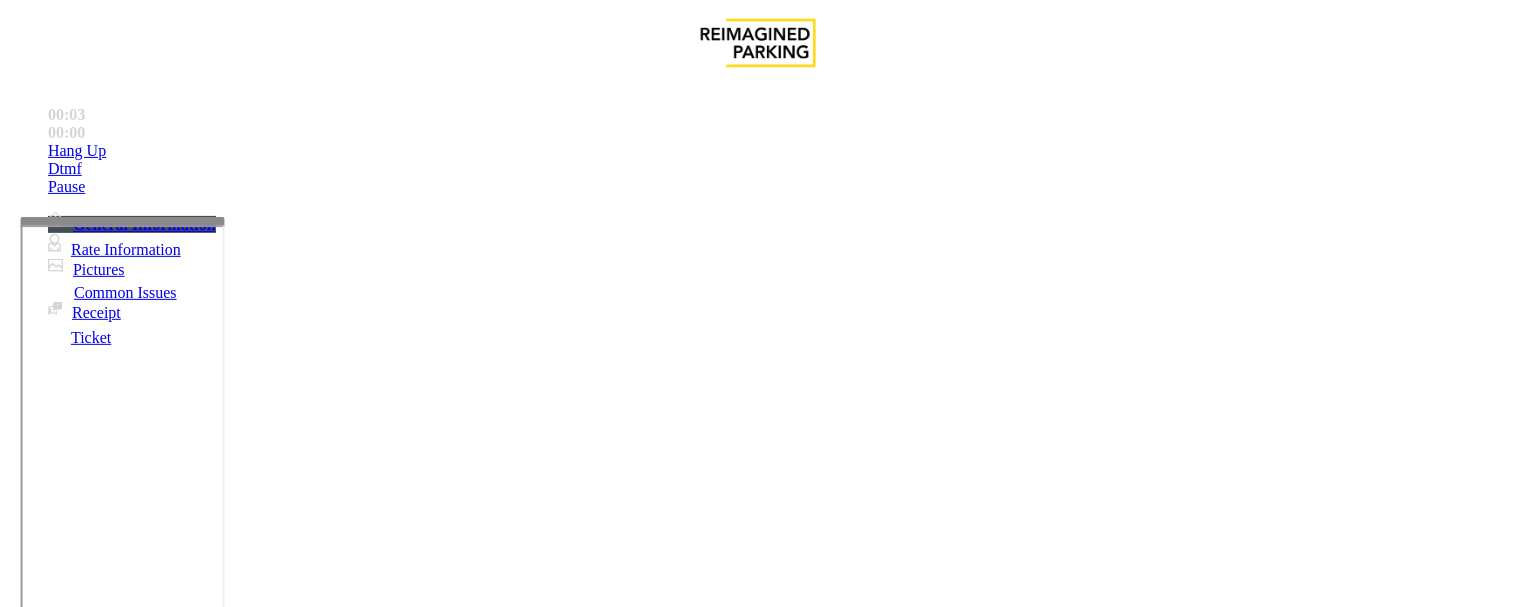 click on "Equipment Issue" at bounding box center [483, 1260] 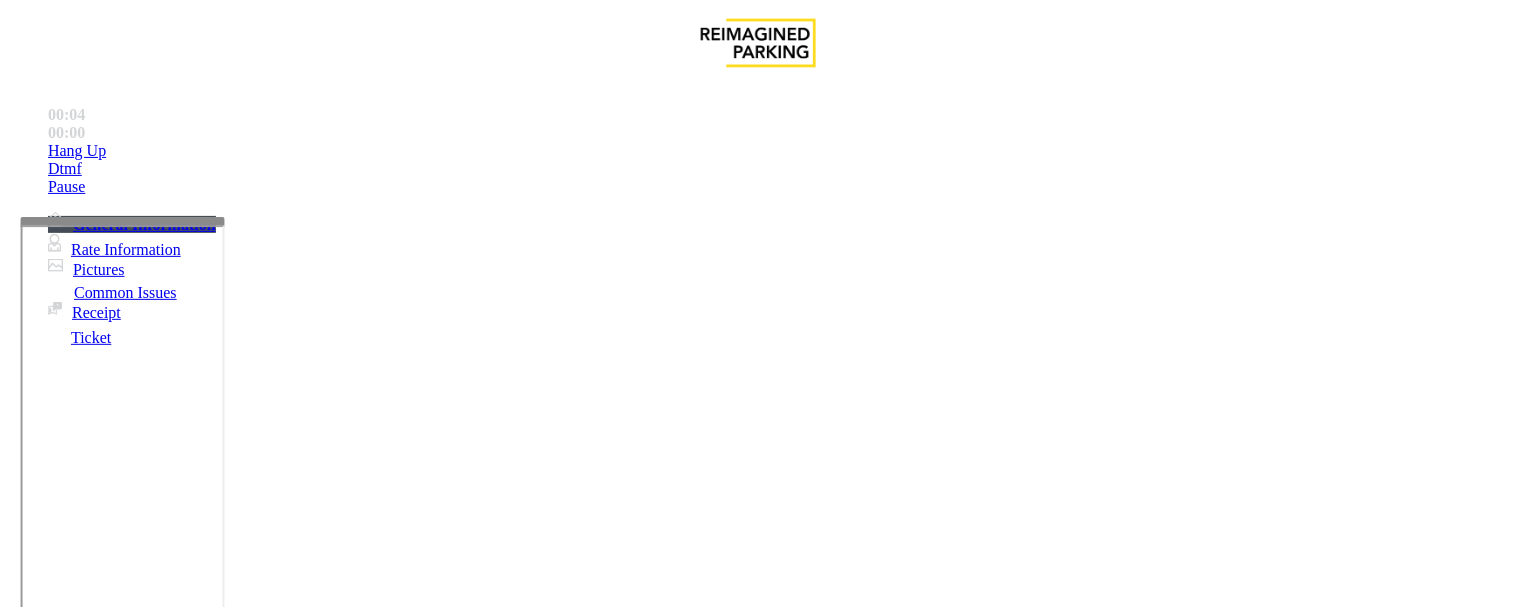 click on "Gate / Door Won't Open" at bounding box center (575, 1260) 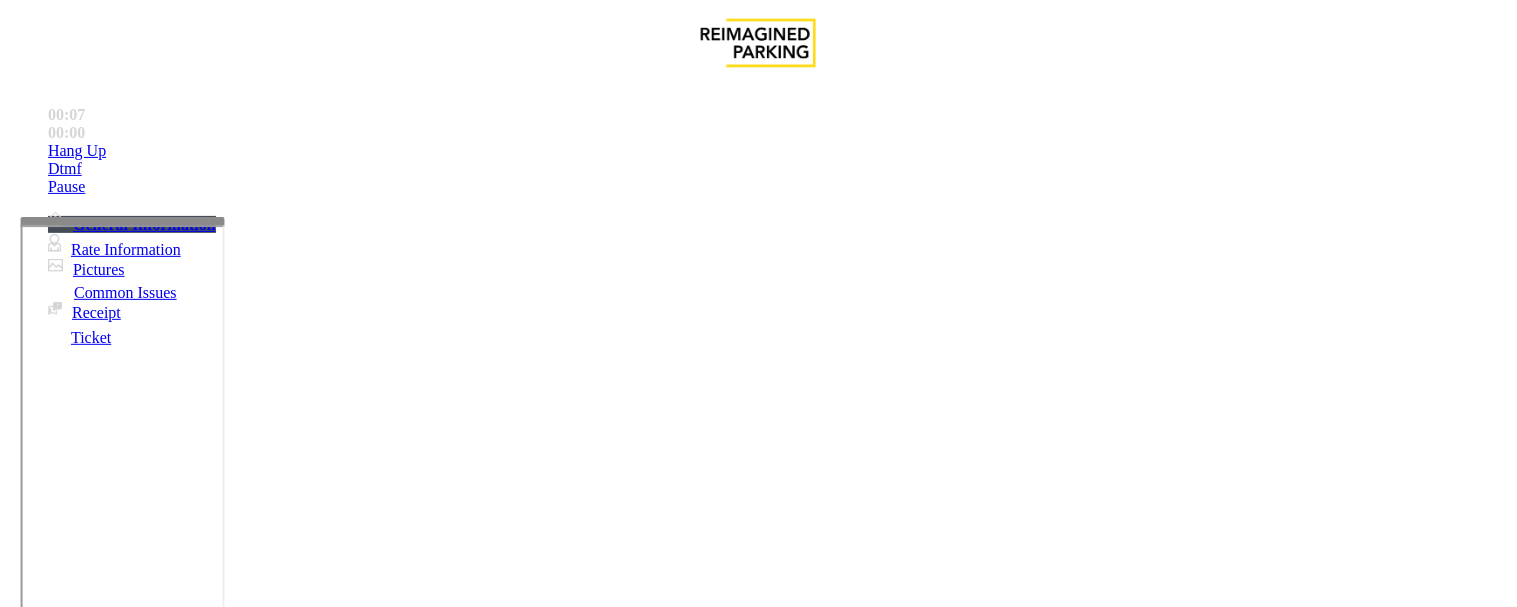 click on "Gate / Door Won't Open" at bounding box center [758, 1245] 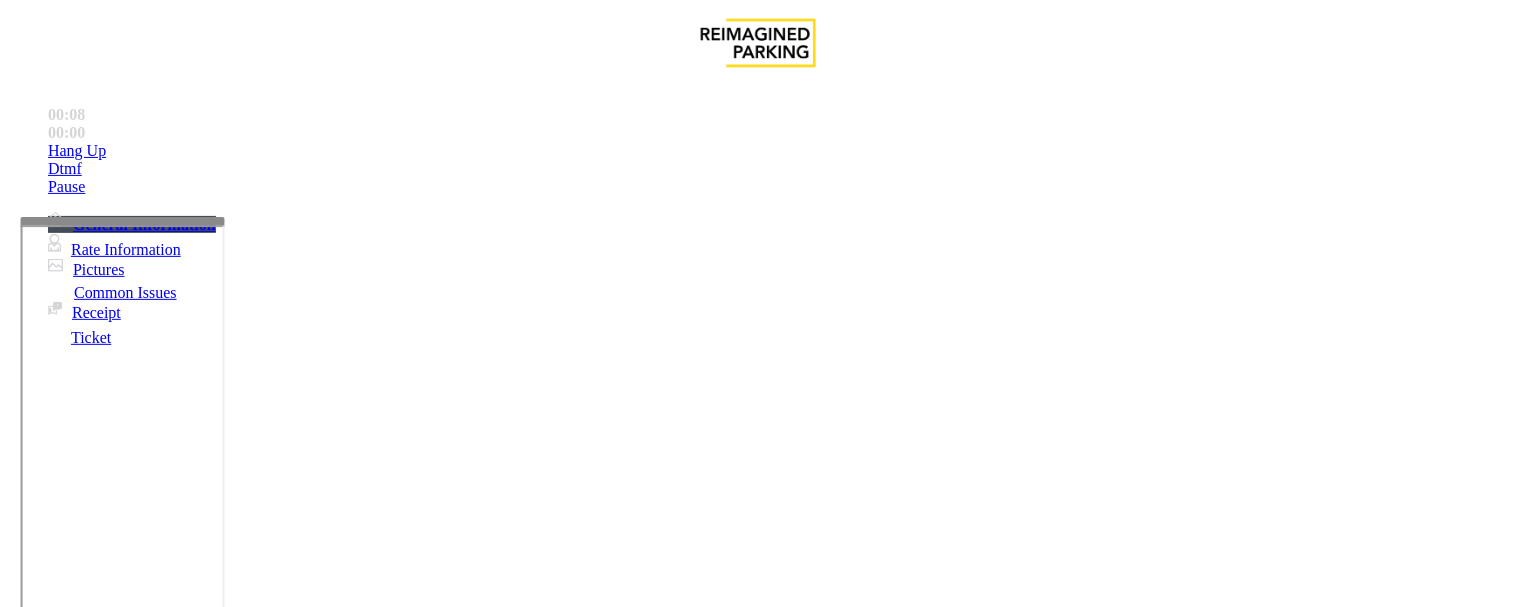 copy on "Gate / Door Won't Open" 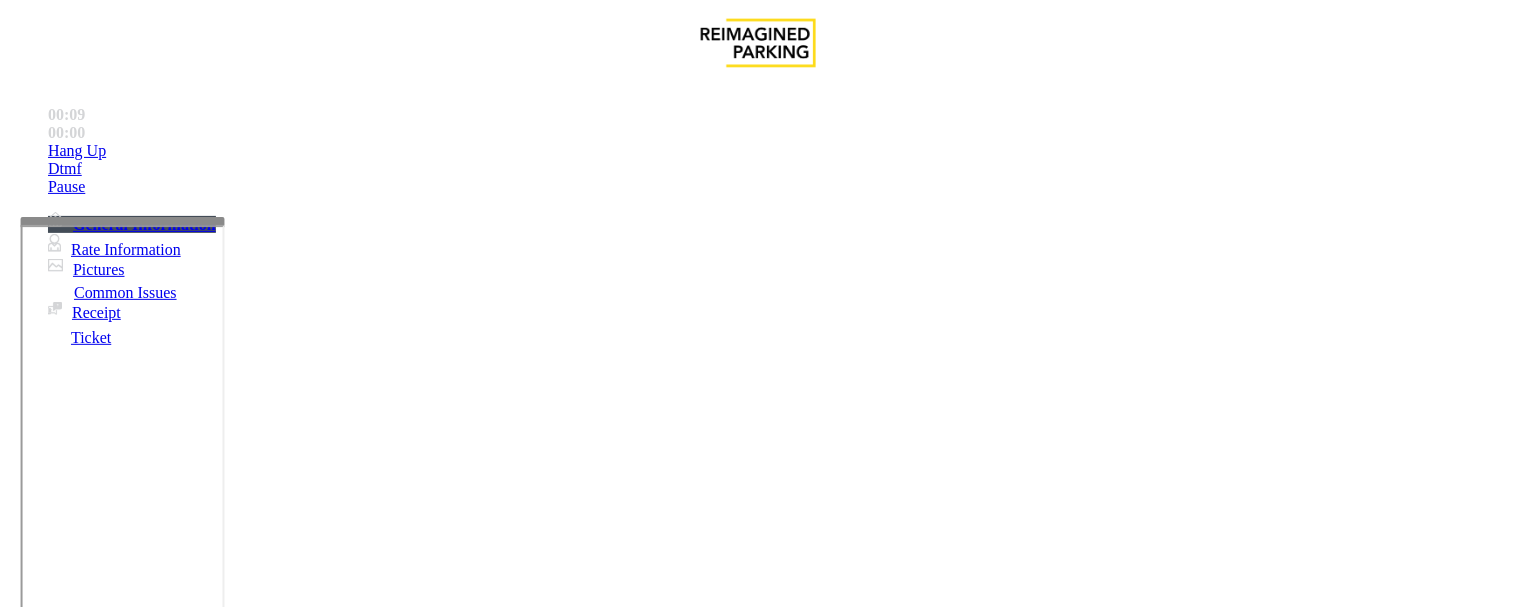 click at bounding box center (246, 1641) 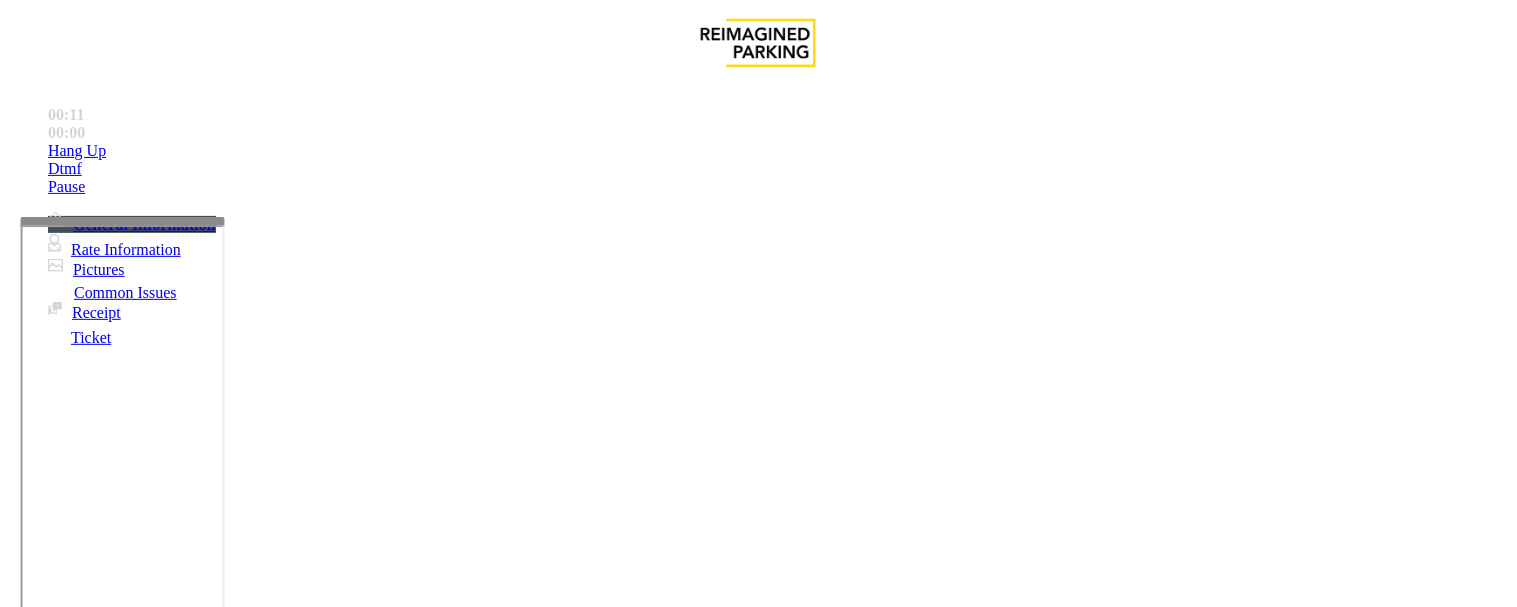 paste on "**********" 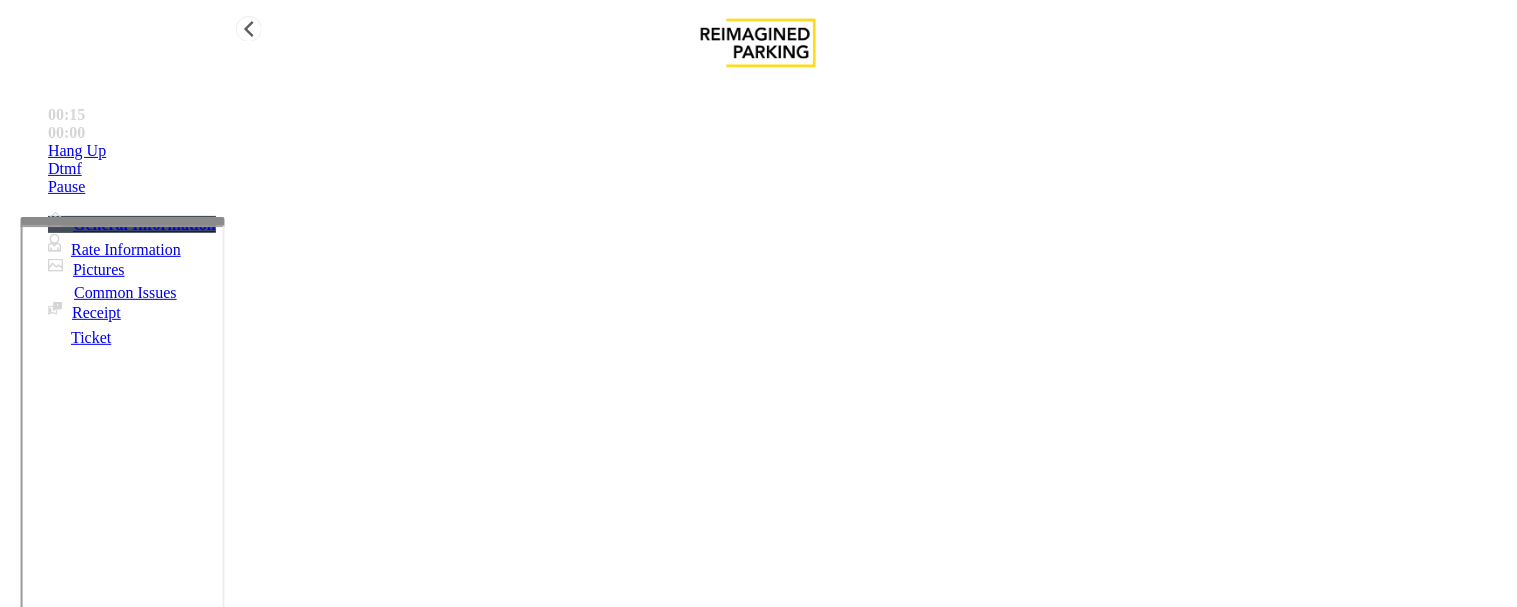 click on "Hang Up" at bounding box center (778, 151) 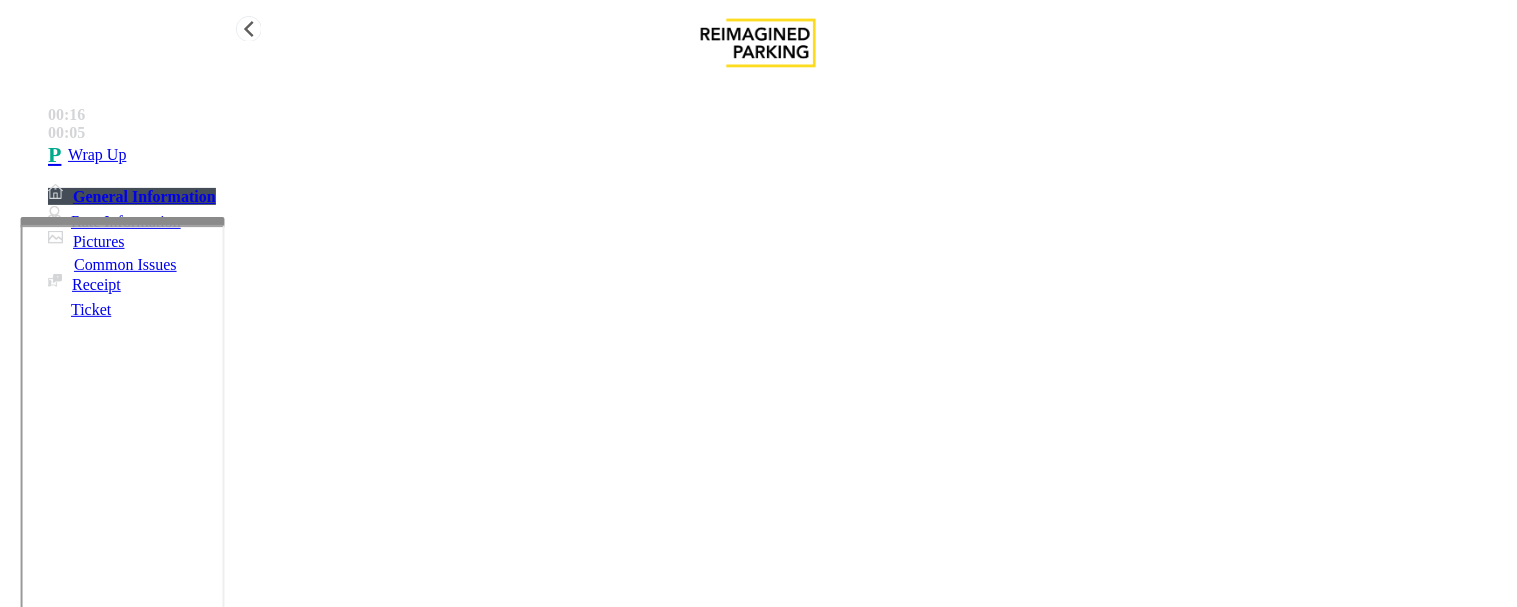type on "**********" 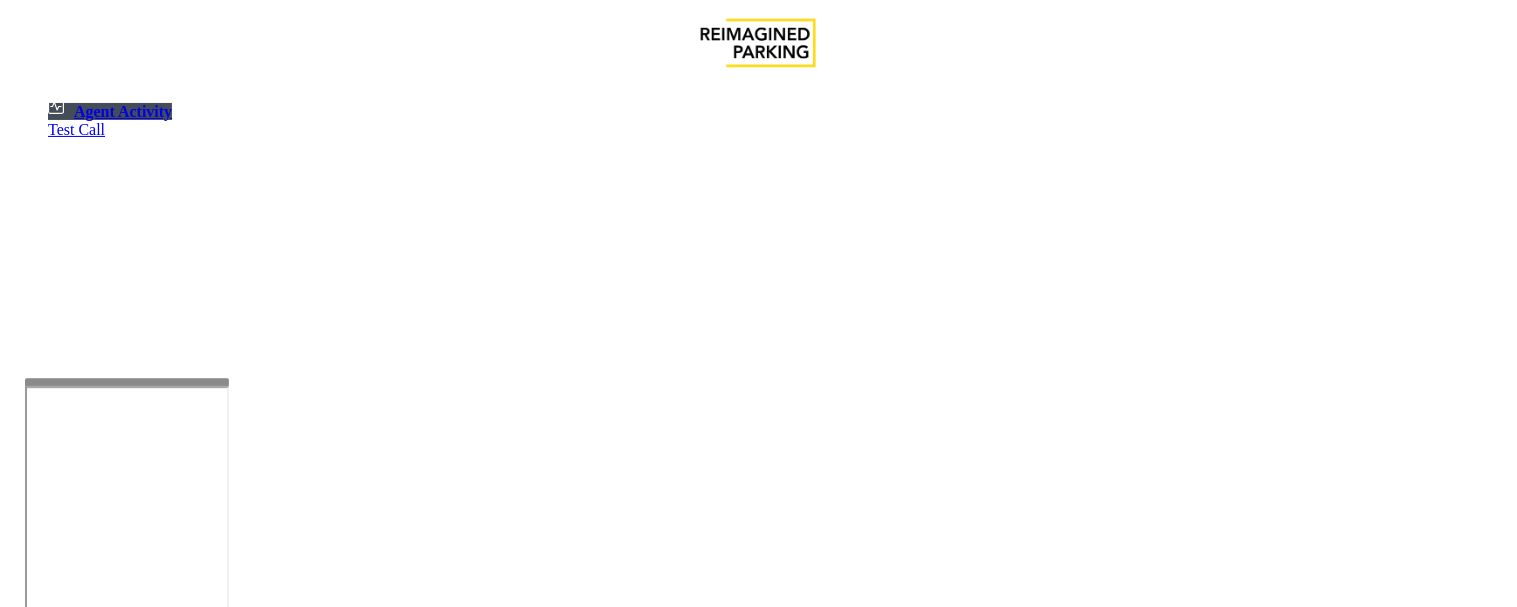 click at bounding box center [127, 614] 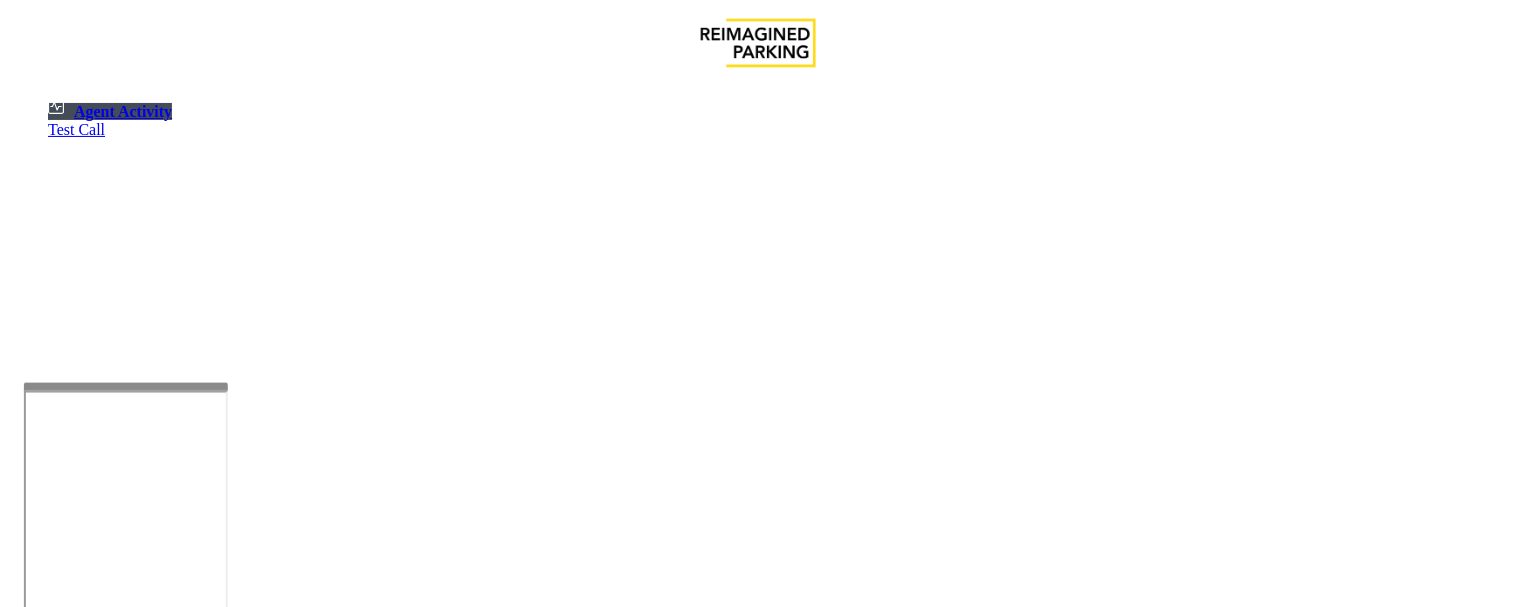 click at bounding box center (79, 1309) 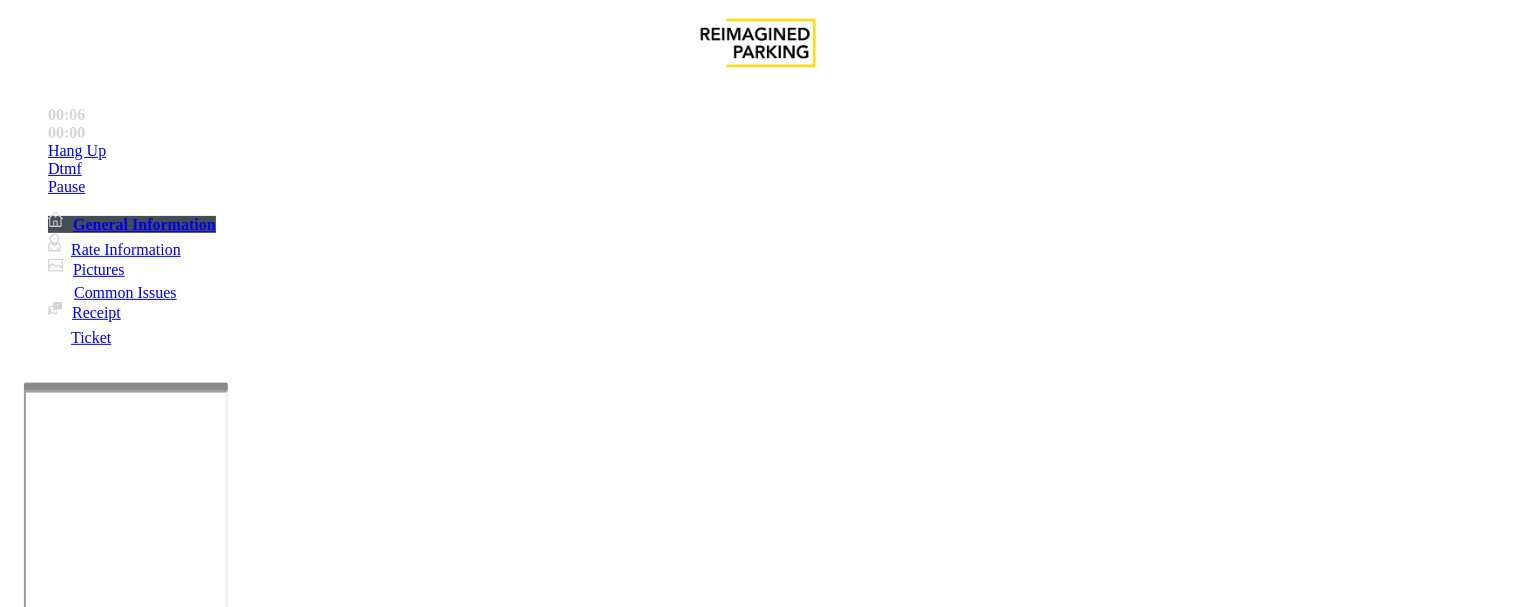 scroll, scrollTop: 1333, scrollLeft: 0, axis: vertical 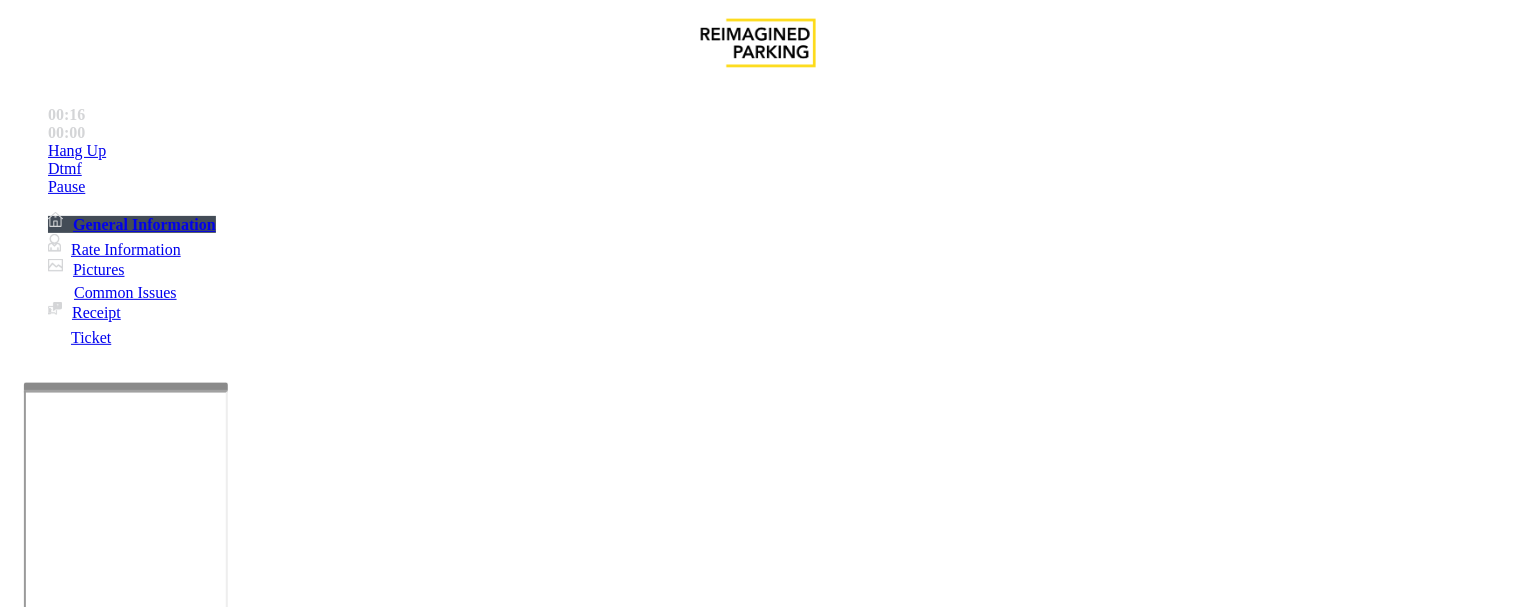 click on "Intercom Issue/No Response" at bounding box center (752, 1260) 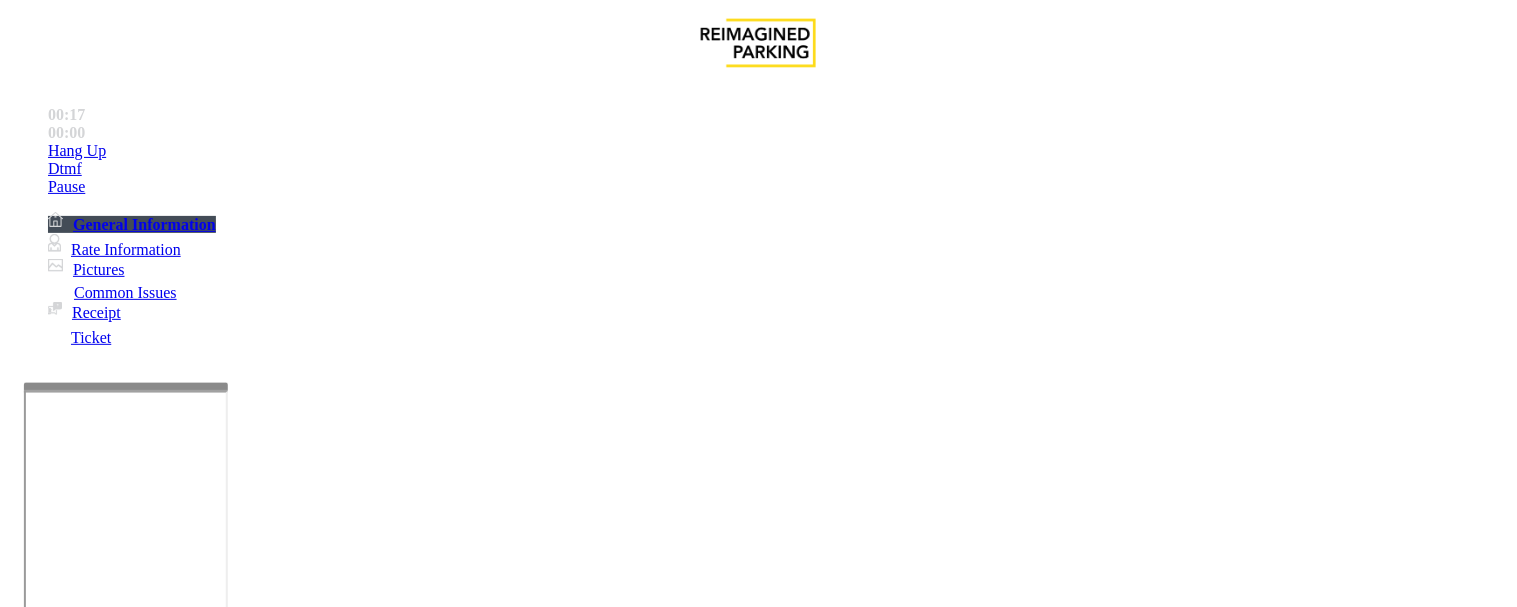 click on "No Response/Unable to hear parker" at bounding box center [142, 1260] 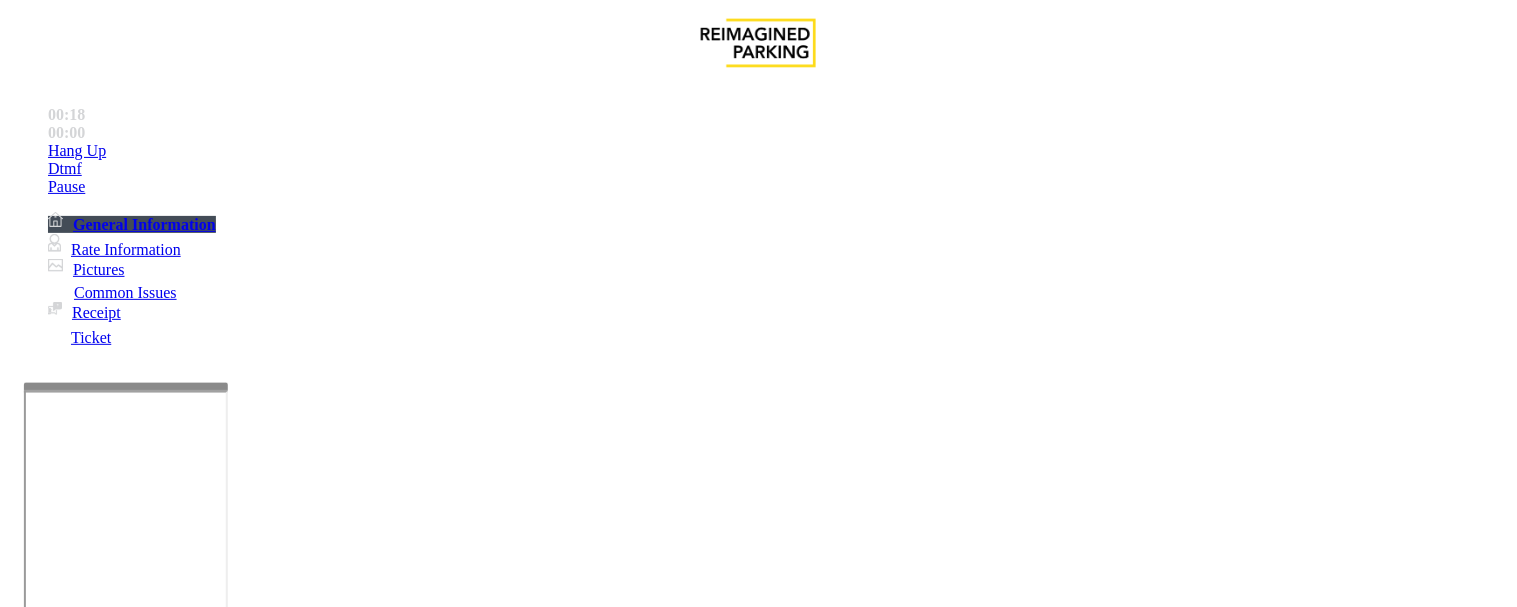 click on "No Response/Unable to hear parker" at bounding box center (758, 1245) 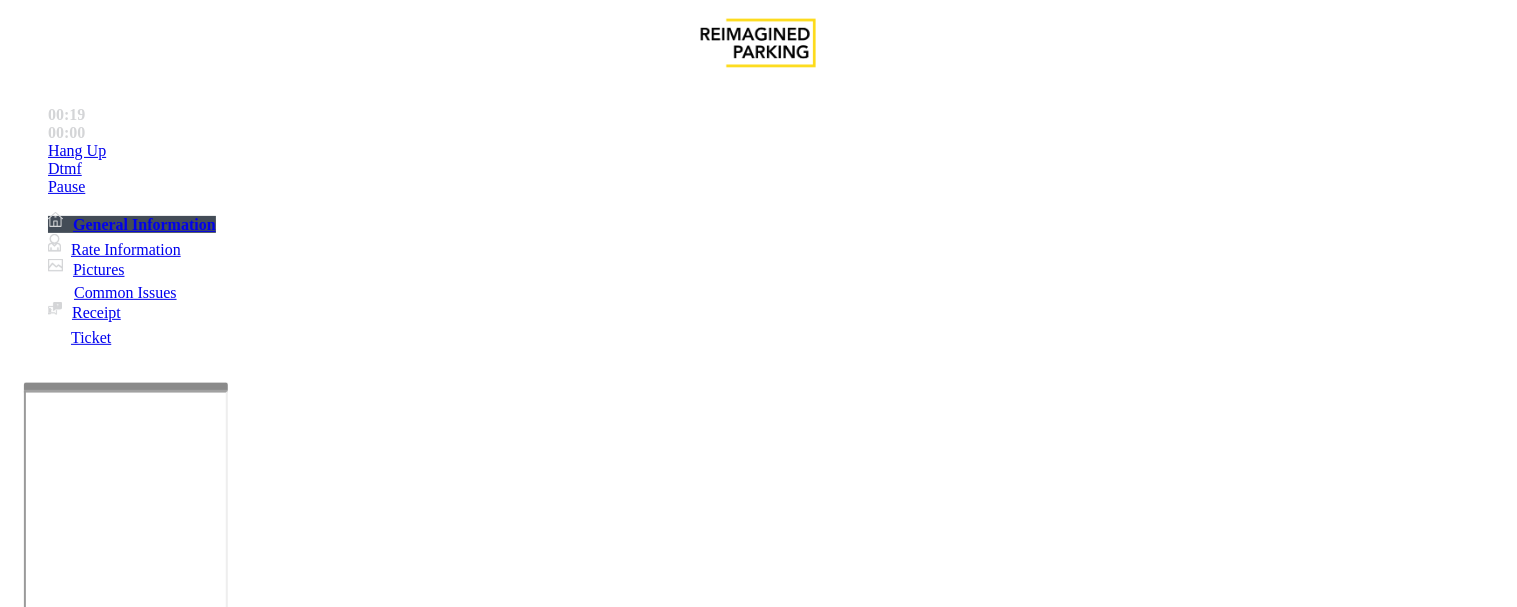 click at bounding box center (254, 1308) 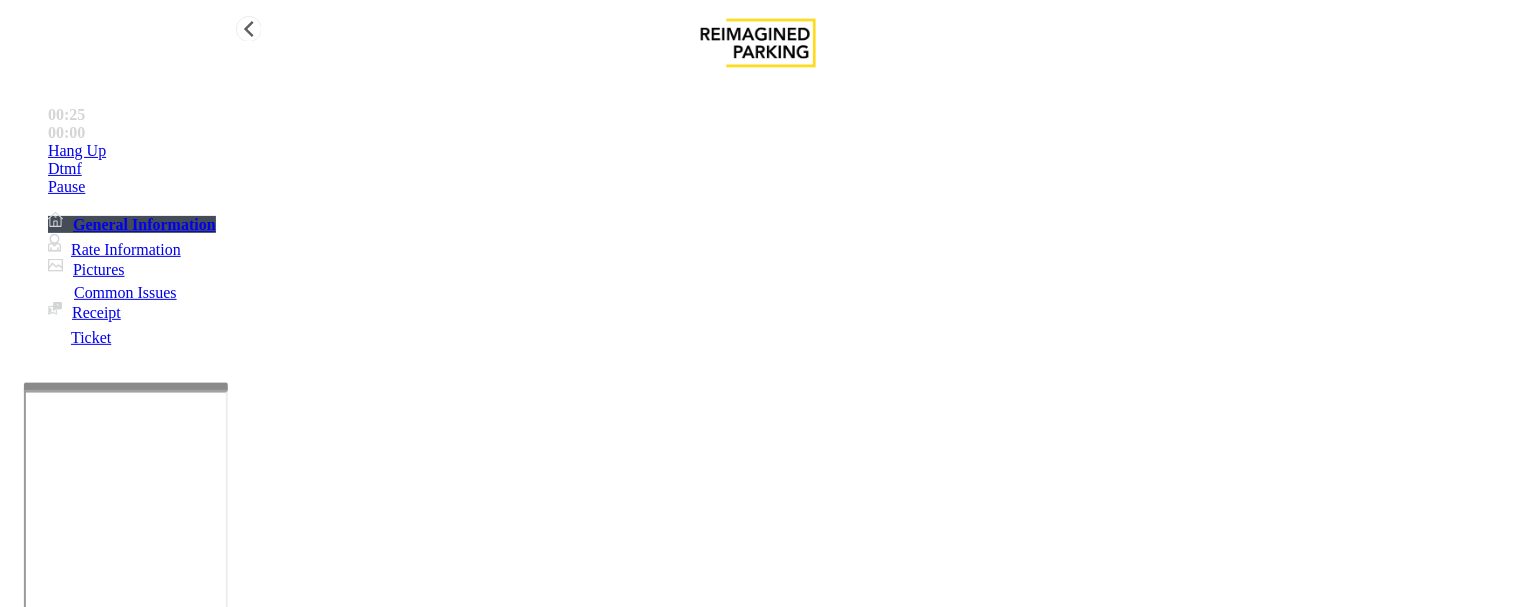 type on "**********" 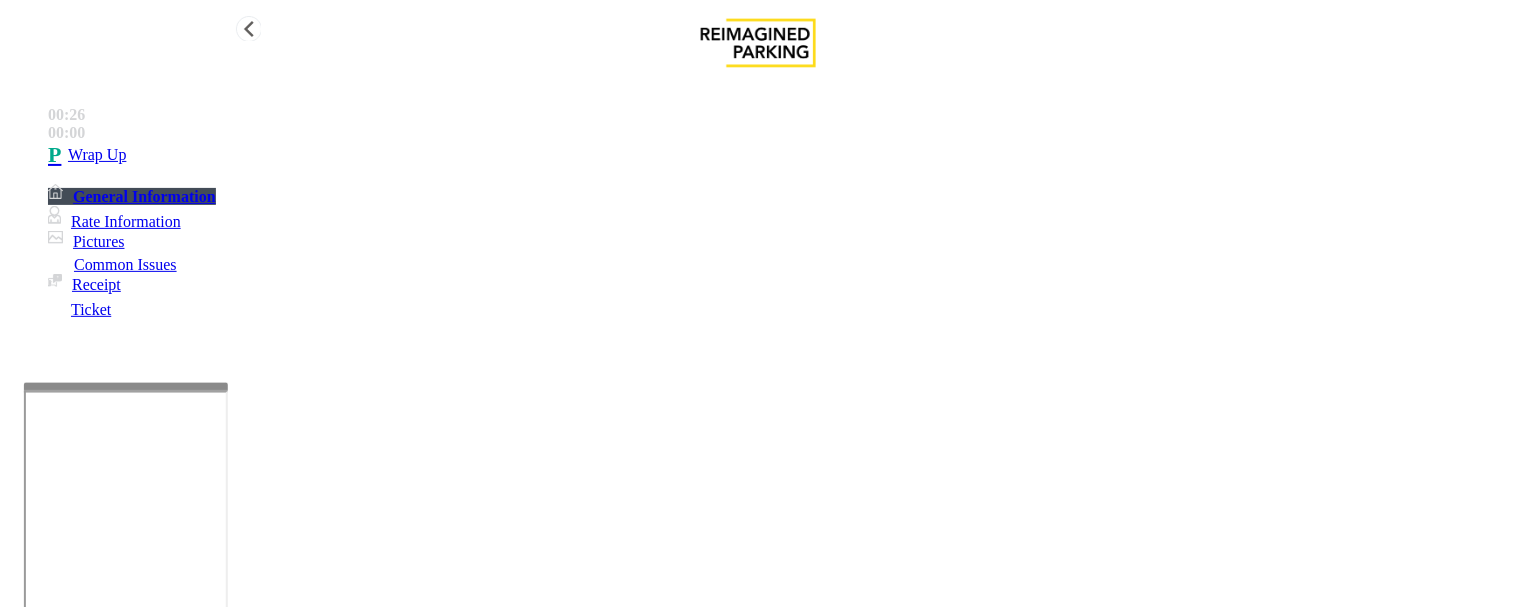 click on "00:00" at bounding box center [778, 115] 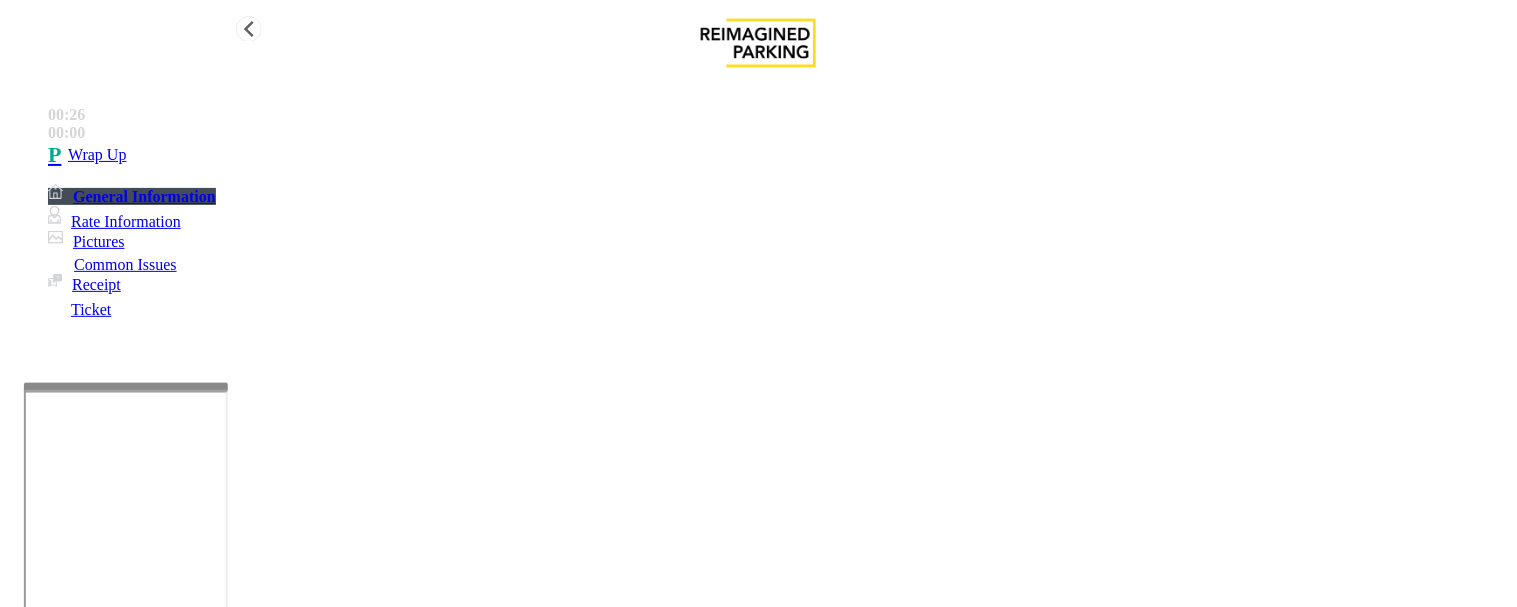 click on "Wrap Up" at bounding box center (778, 155) 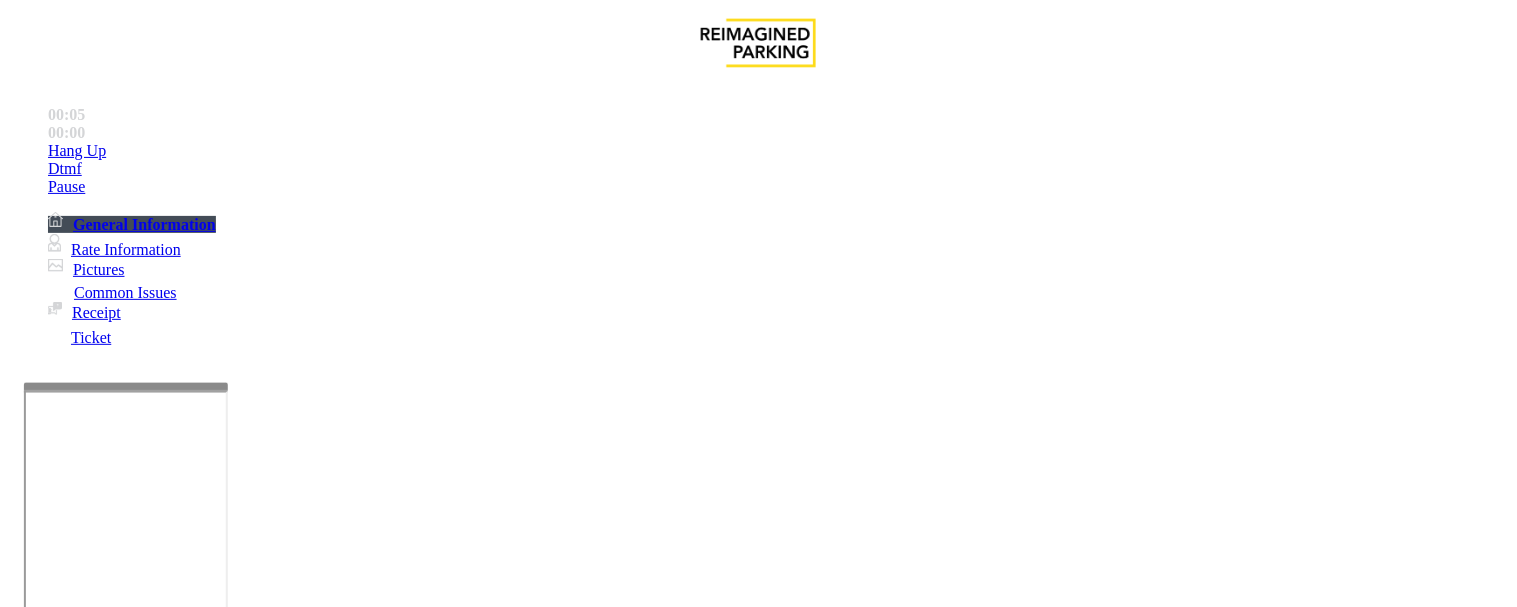 scroll, scrollTop: 444, scrollLeft: 0, axis: vertical 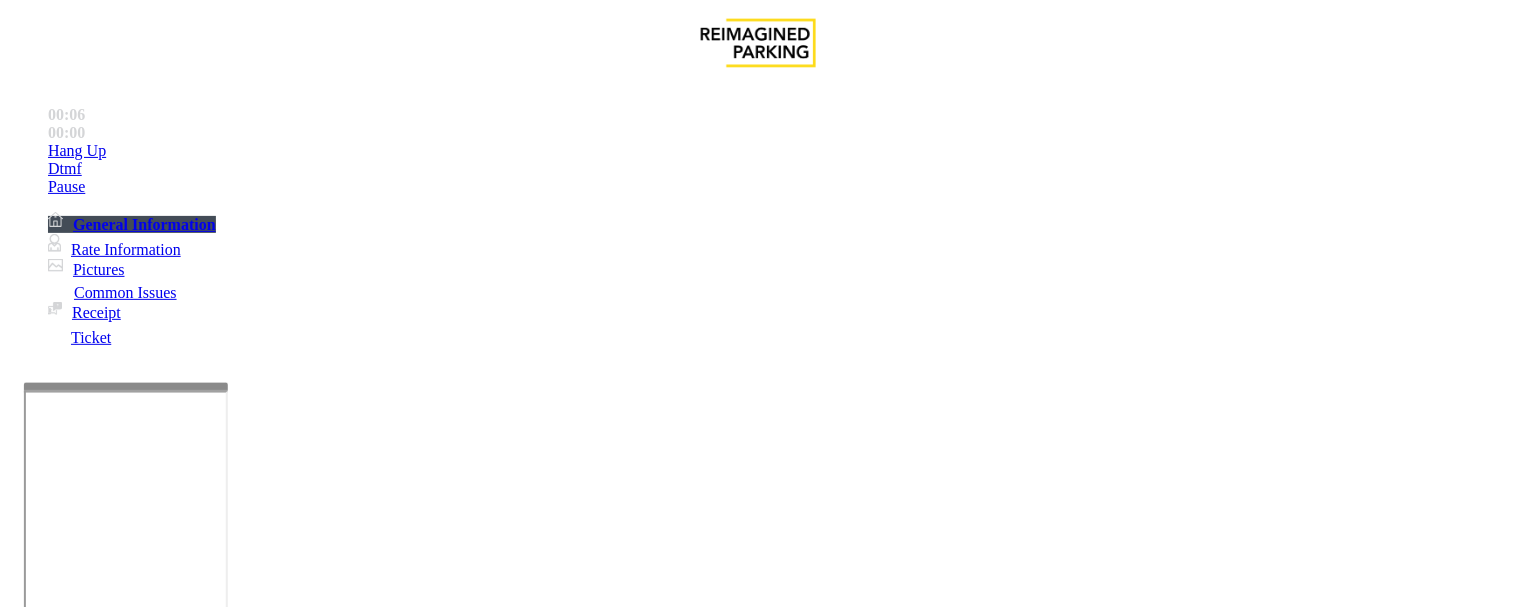 click on "Intercom Issue/No Response" at bounding box center [929, 1260] 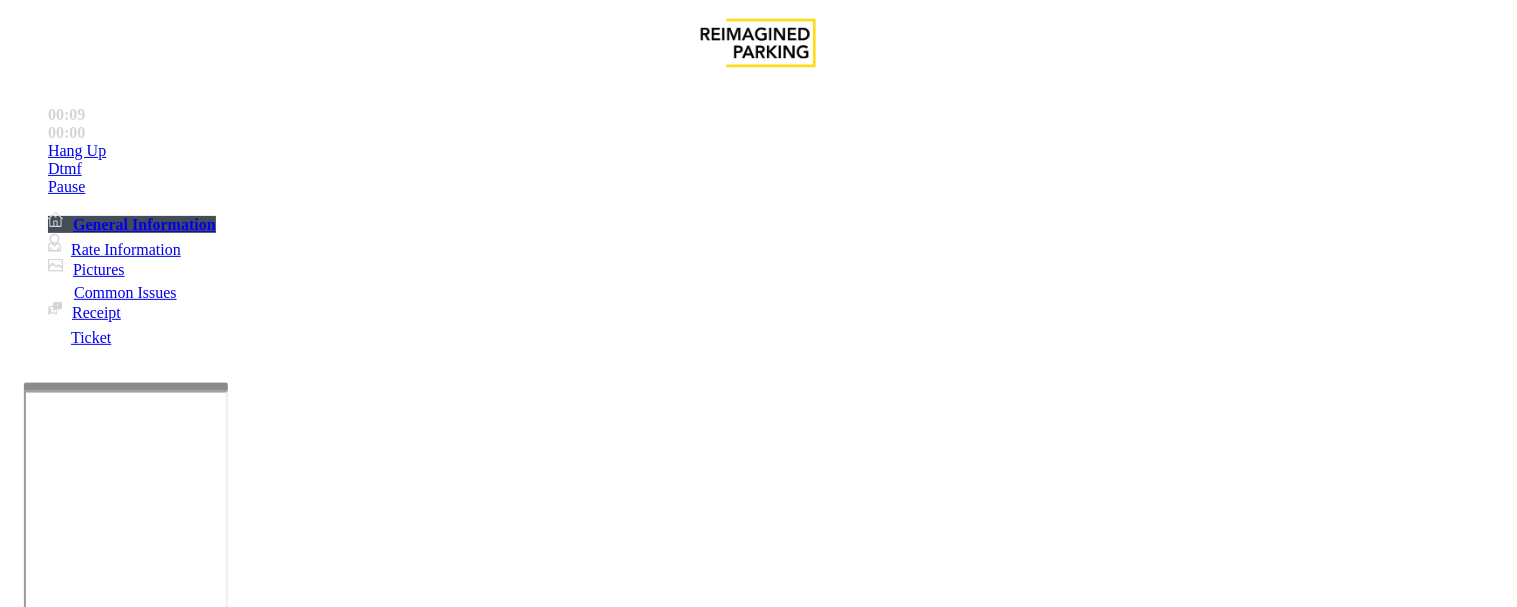 click on "No Response/Unable to hear parker" at bounding box center [142, 1260] 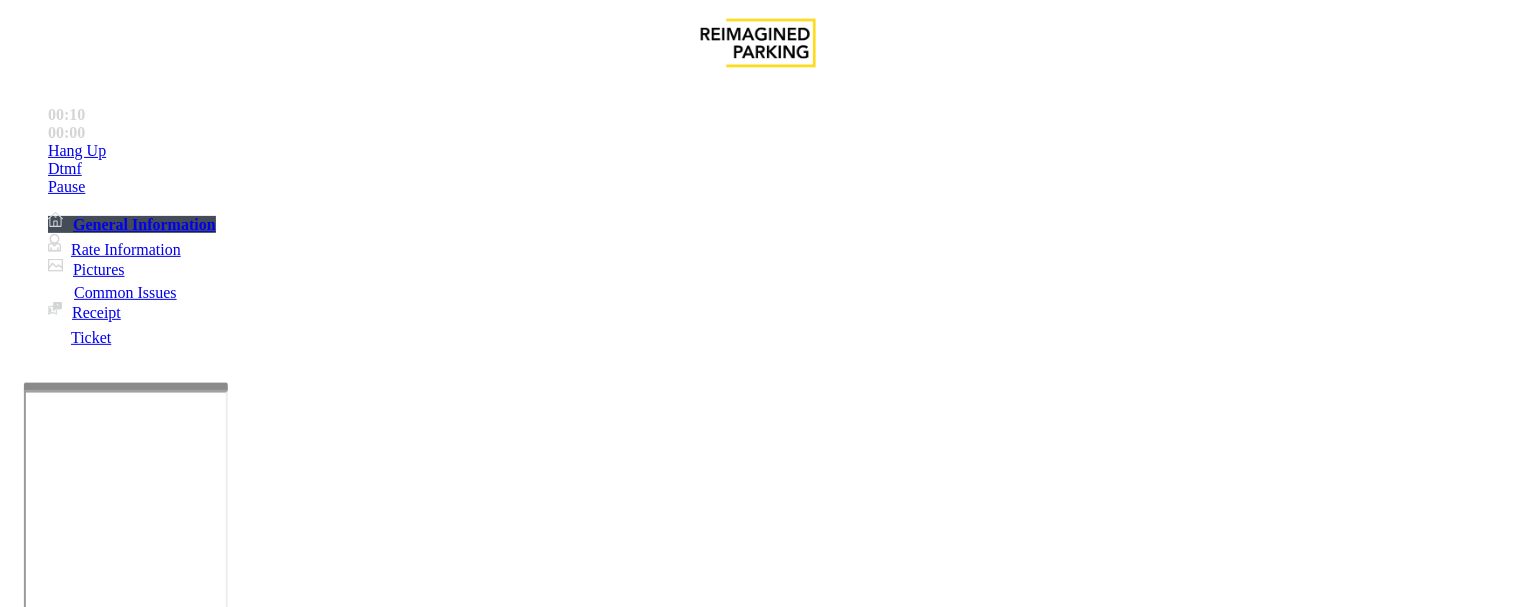 click on "No Response/Unable to hear parker" at bounding box center (758, 1245) 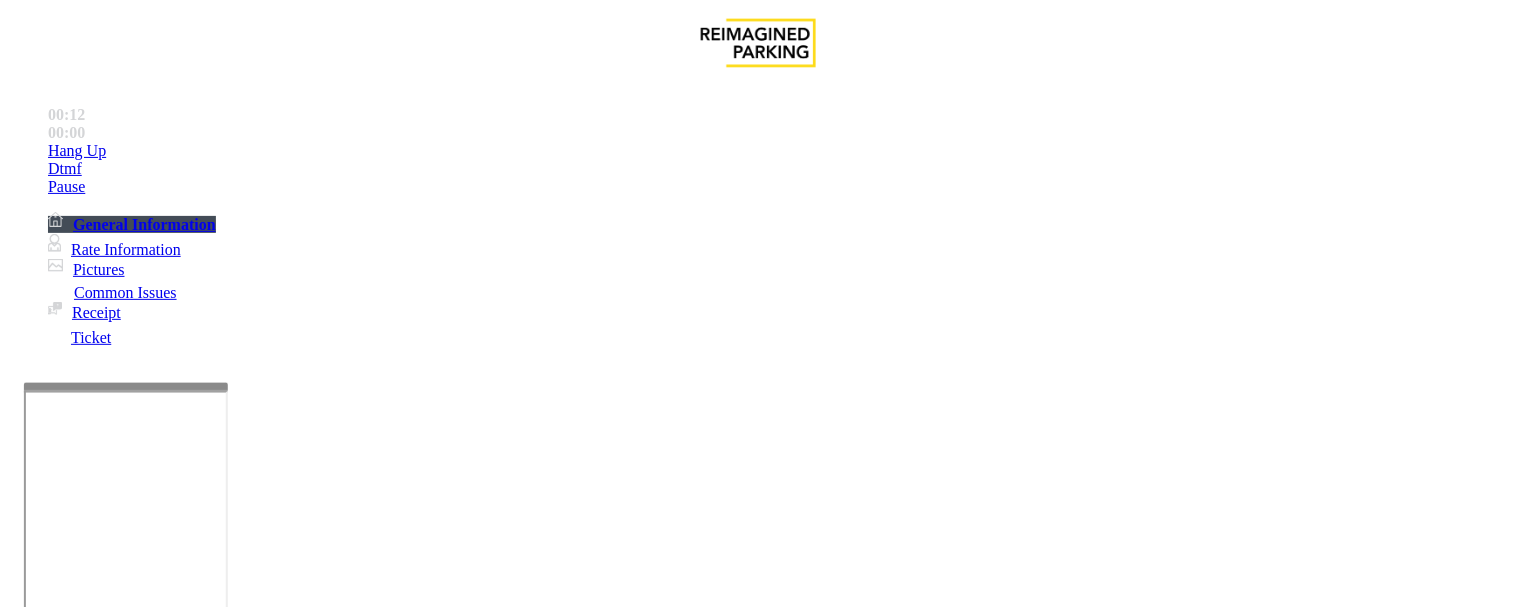 click at bounding box center [254, 1308] 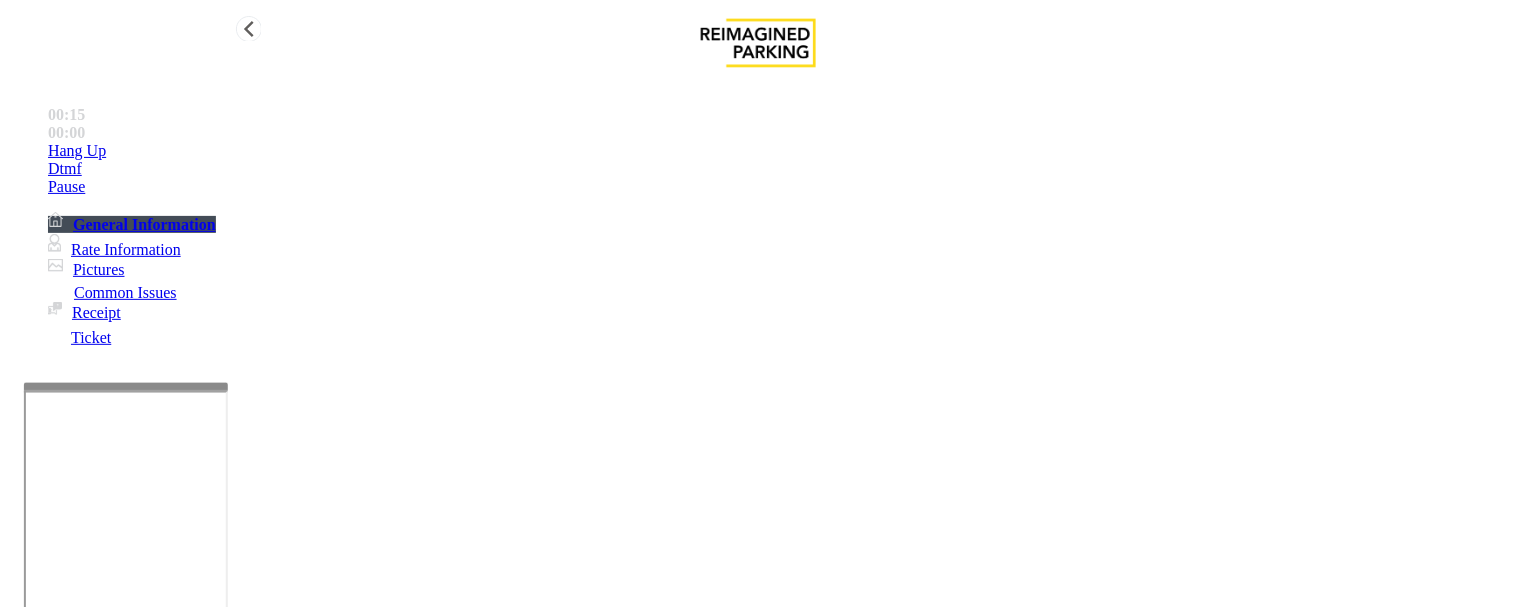 type on "**********" 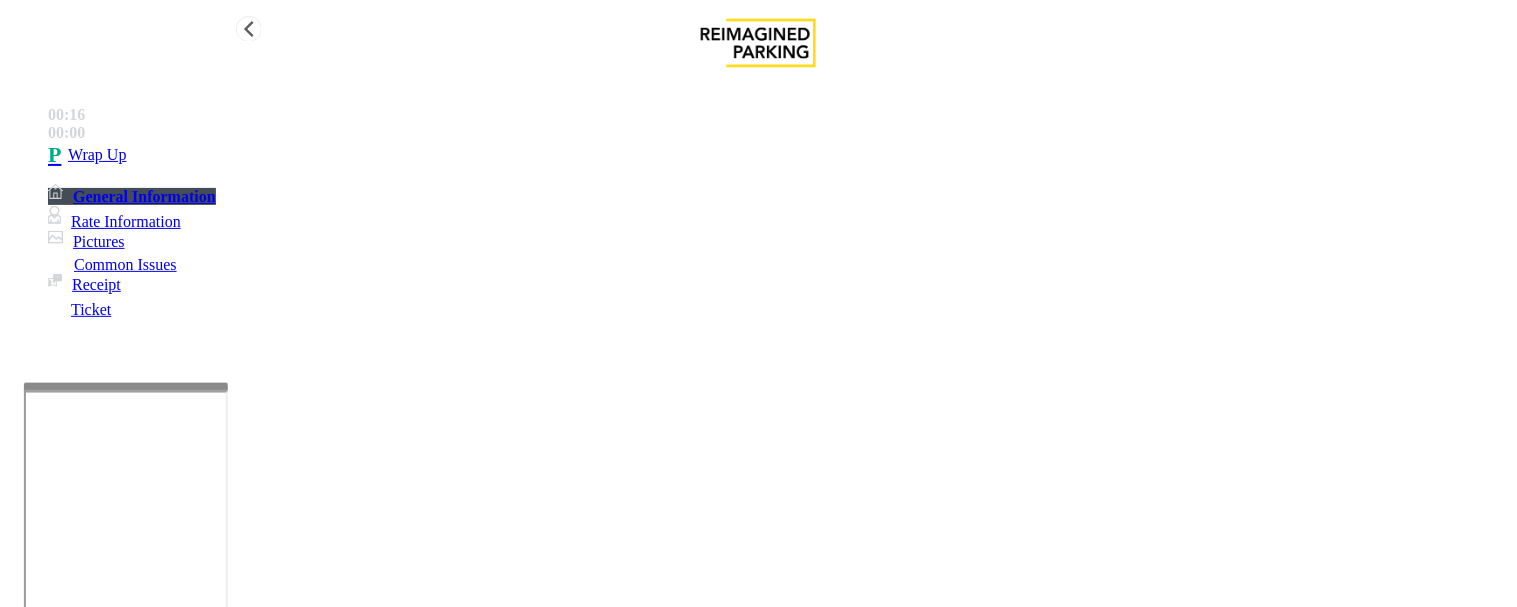 click on "Wrap Up" at bounding box center (97, 155) 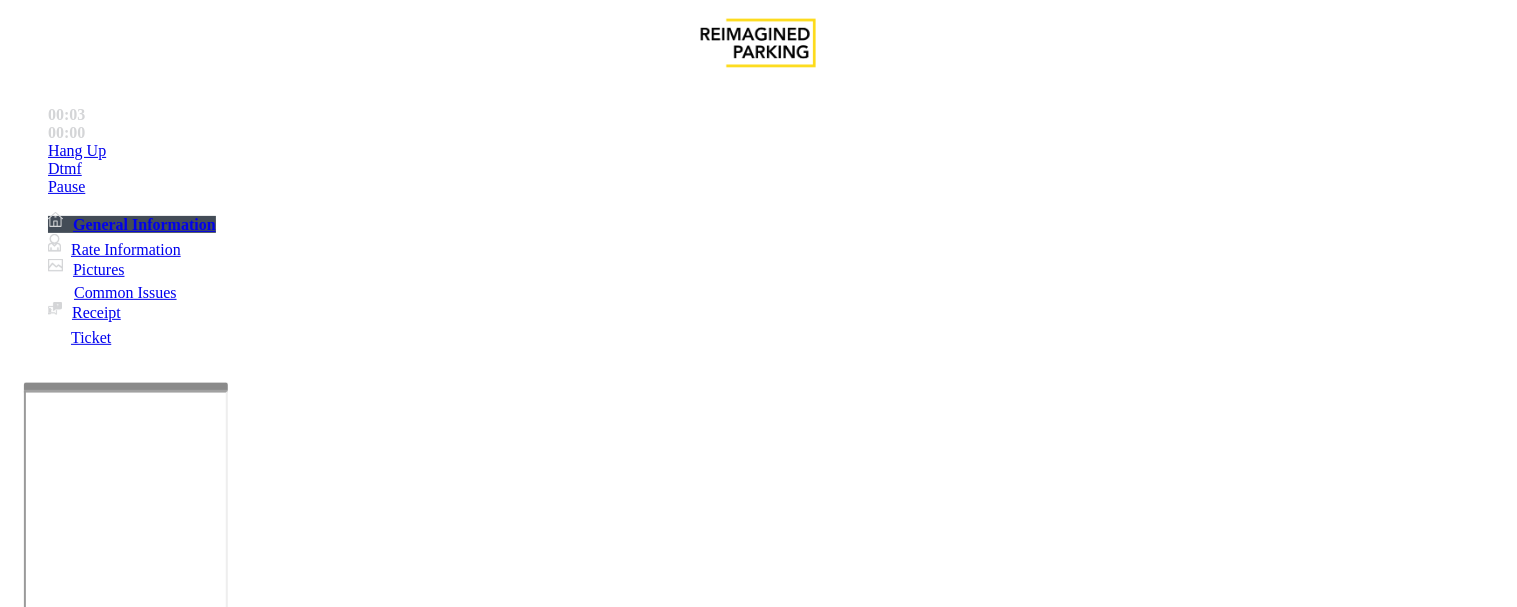 click on "https://fillmore-web.sp.tibaparking.net/" at bounding box center (805, 2100) 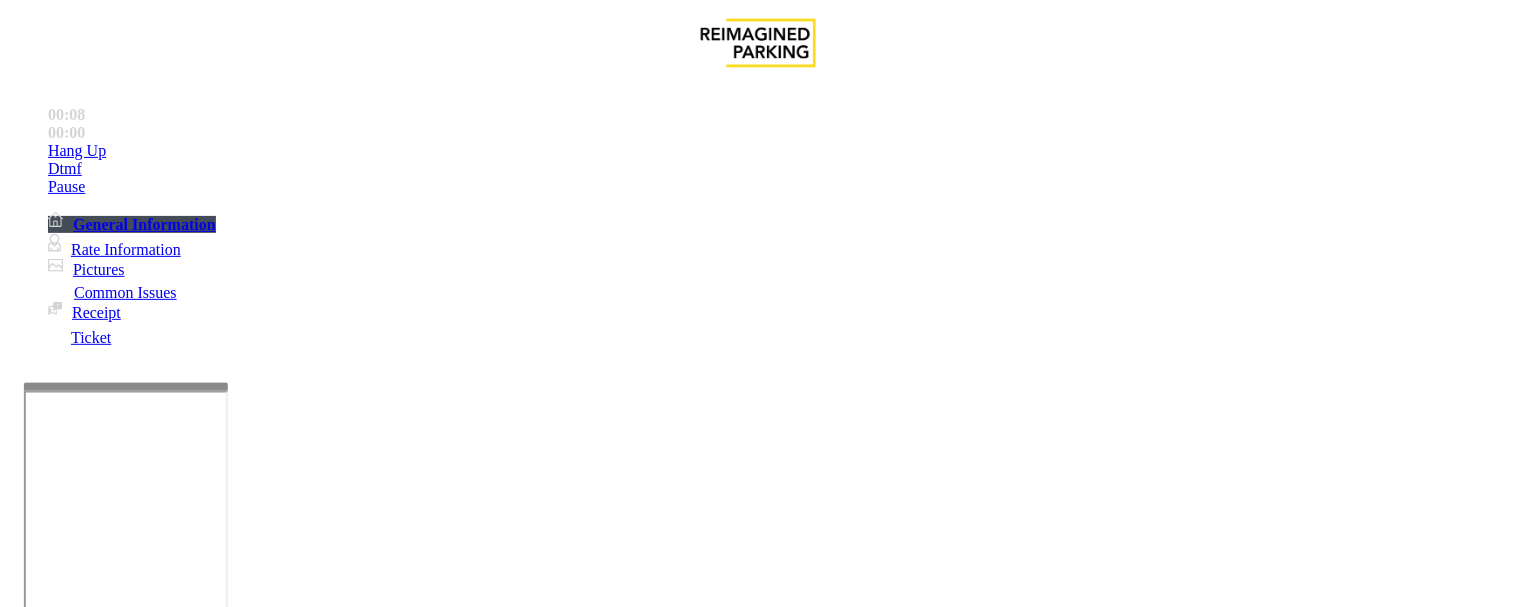 scroll, scrollTop: 111, scrollLeft: 0, axis: vertical 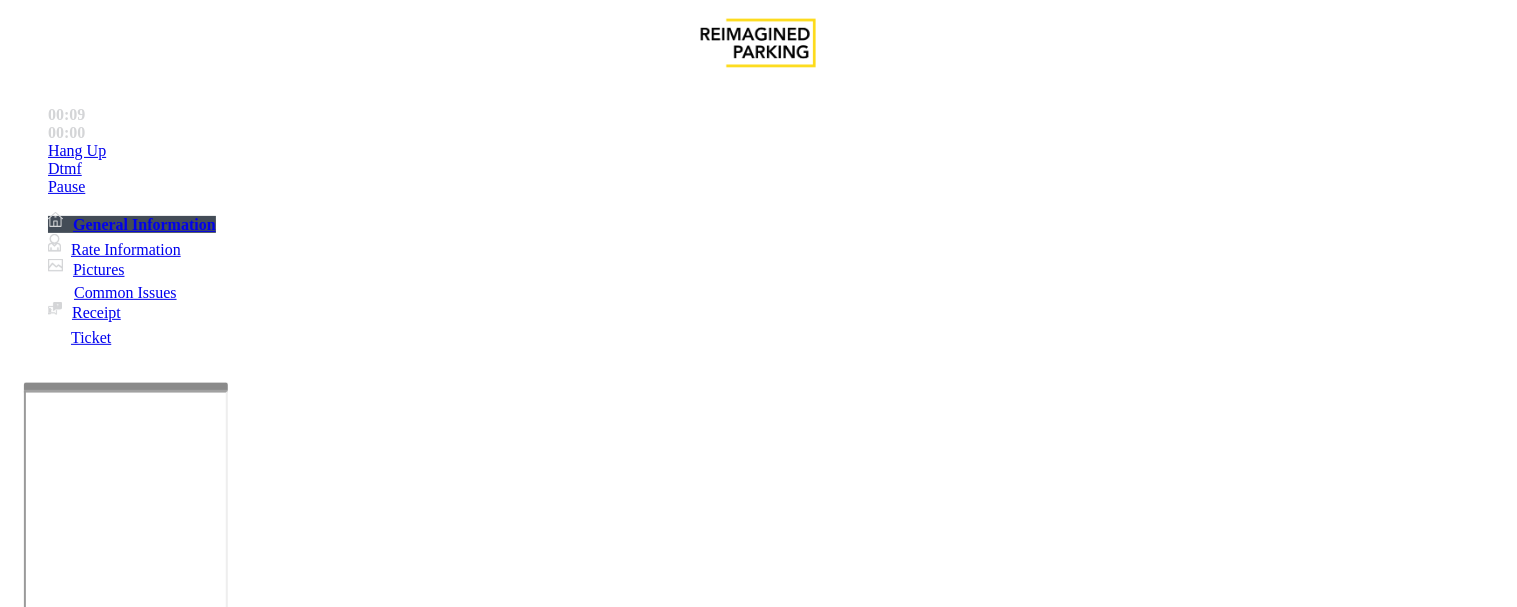 click on "Username: remote" at bounding box center (599, 2100) 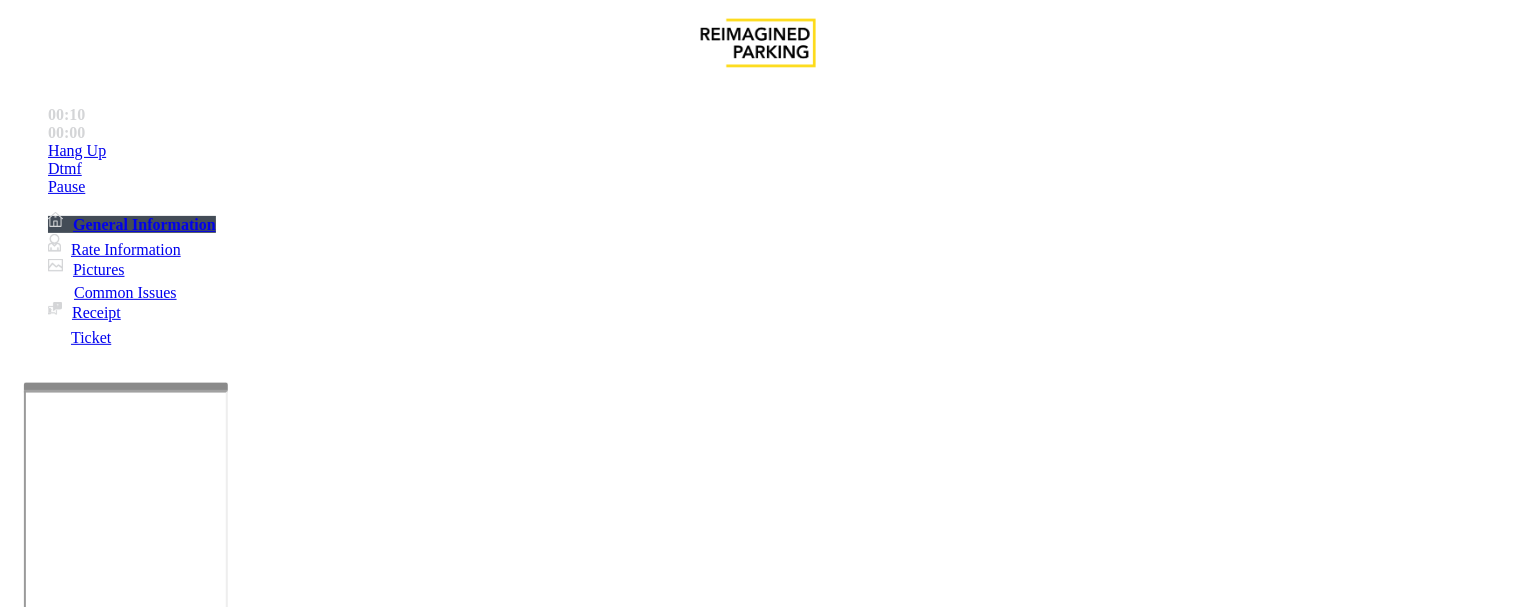 copy on "remote" 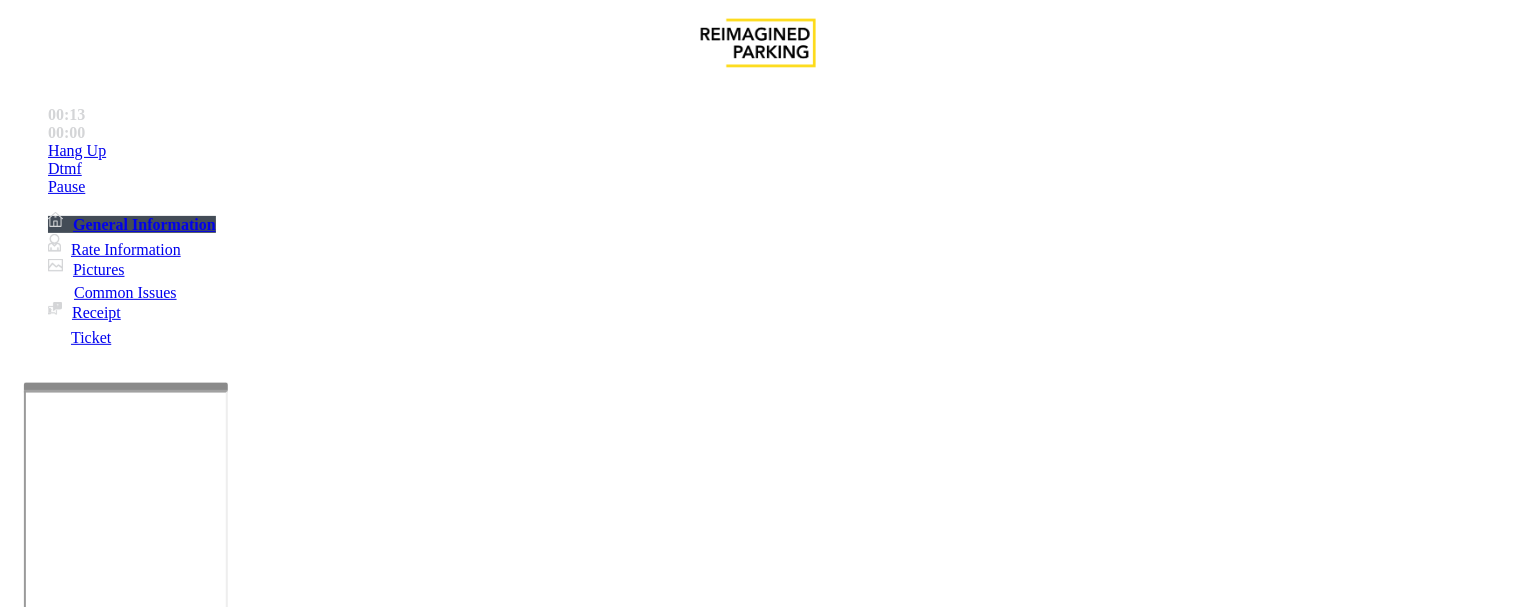 drag, startPoint x: 1083, startPoint y: 502, endPoint x: 1191, endPoint y: 496, distance: 108.16654 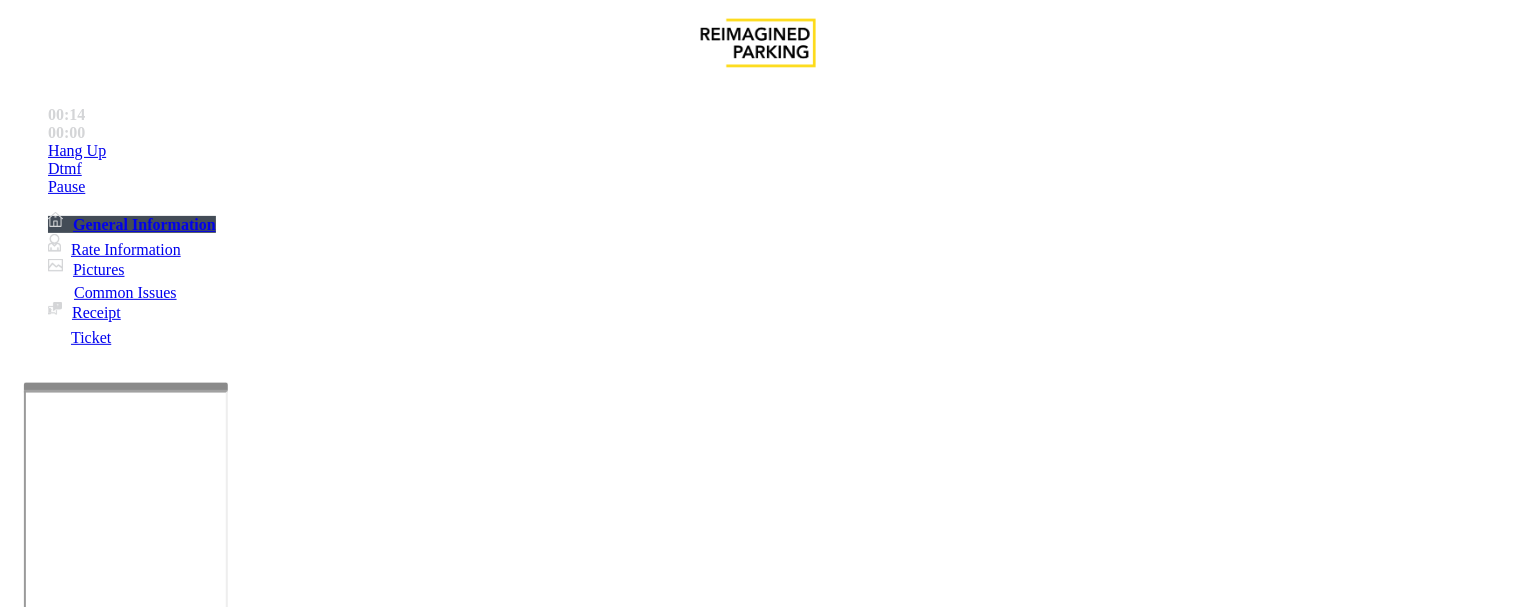 copy on "R3ef@nb24" 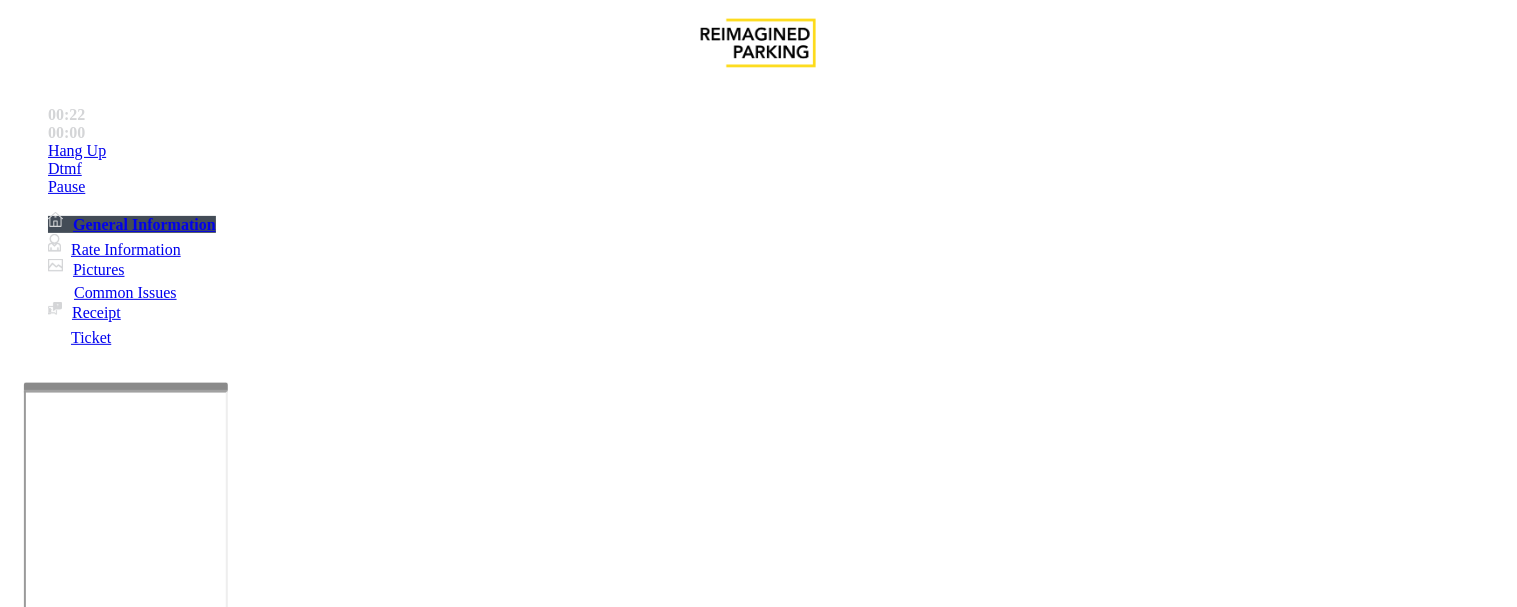 click on "https://fillmore-web.sp.tibaparking.net/" at bounding box center (805, 2100) 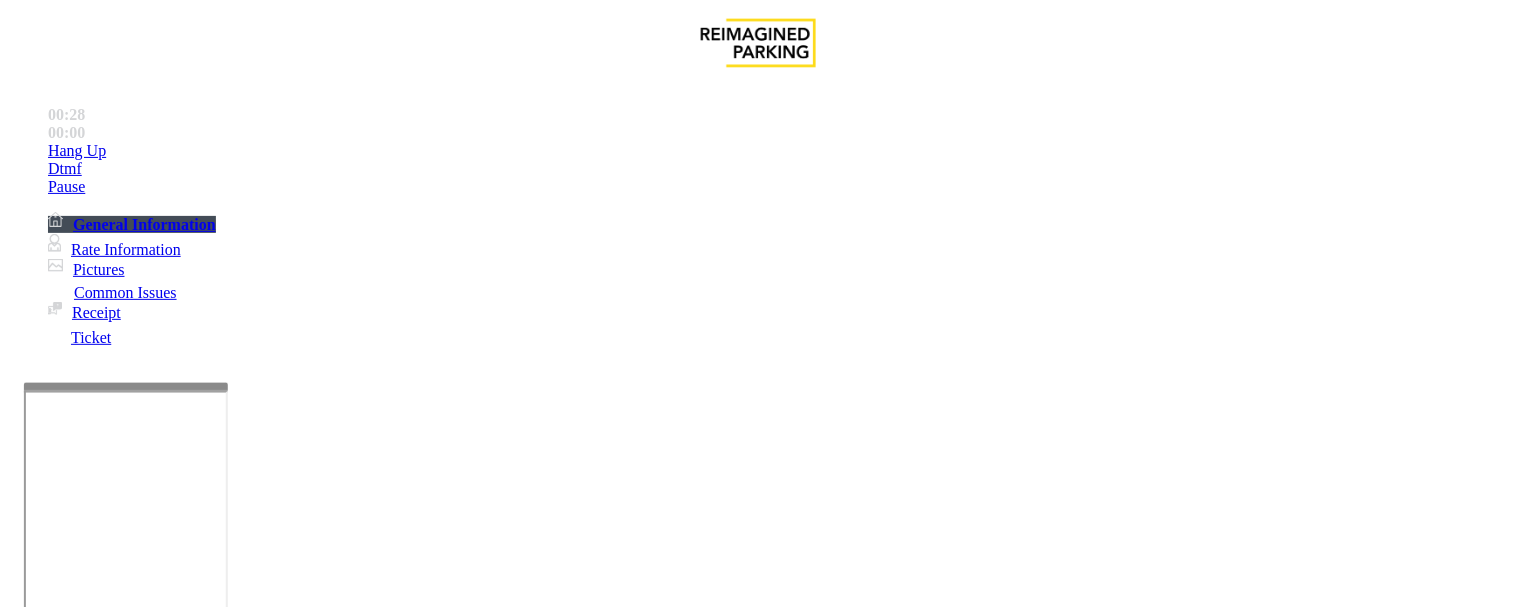drag, startPoint x: 1077, startPoint y: 506, endPoint x: 1226, endPoint y: 493, distance: 149.56604 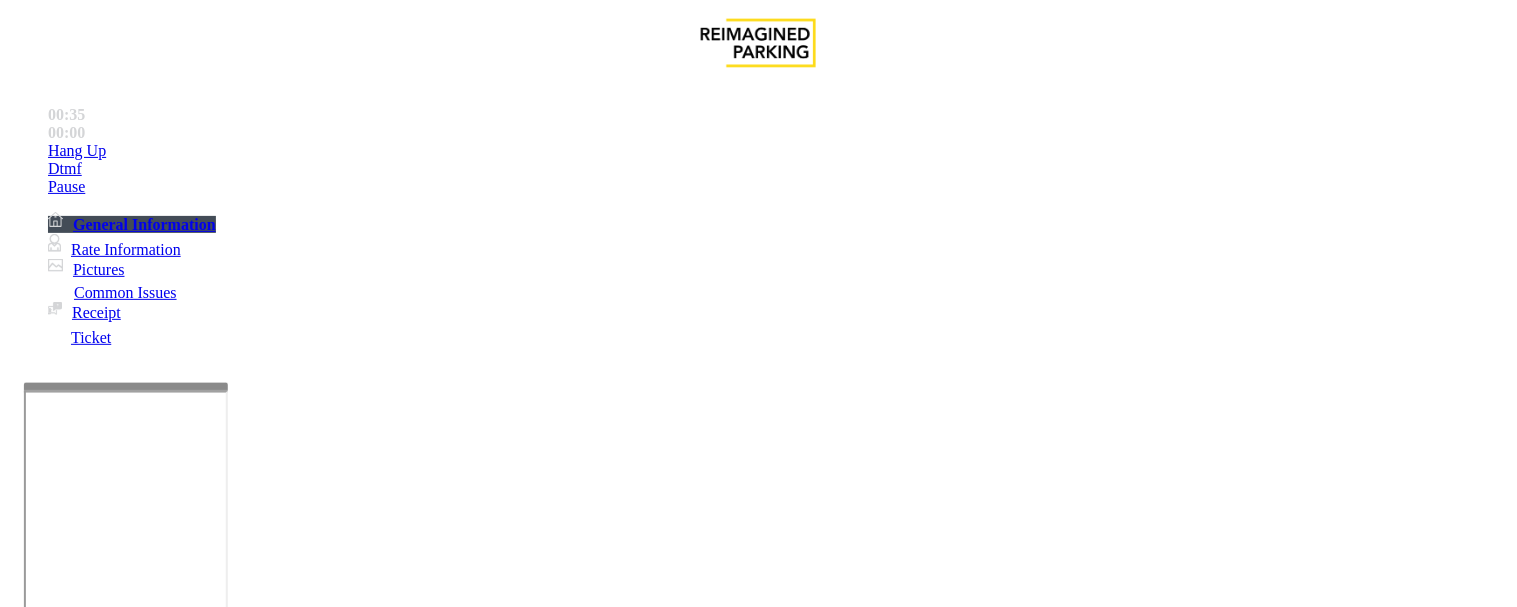 click on "https://fillmore-web.sp.tibaparking.net/" at bounding box center [805, 2100] 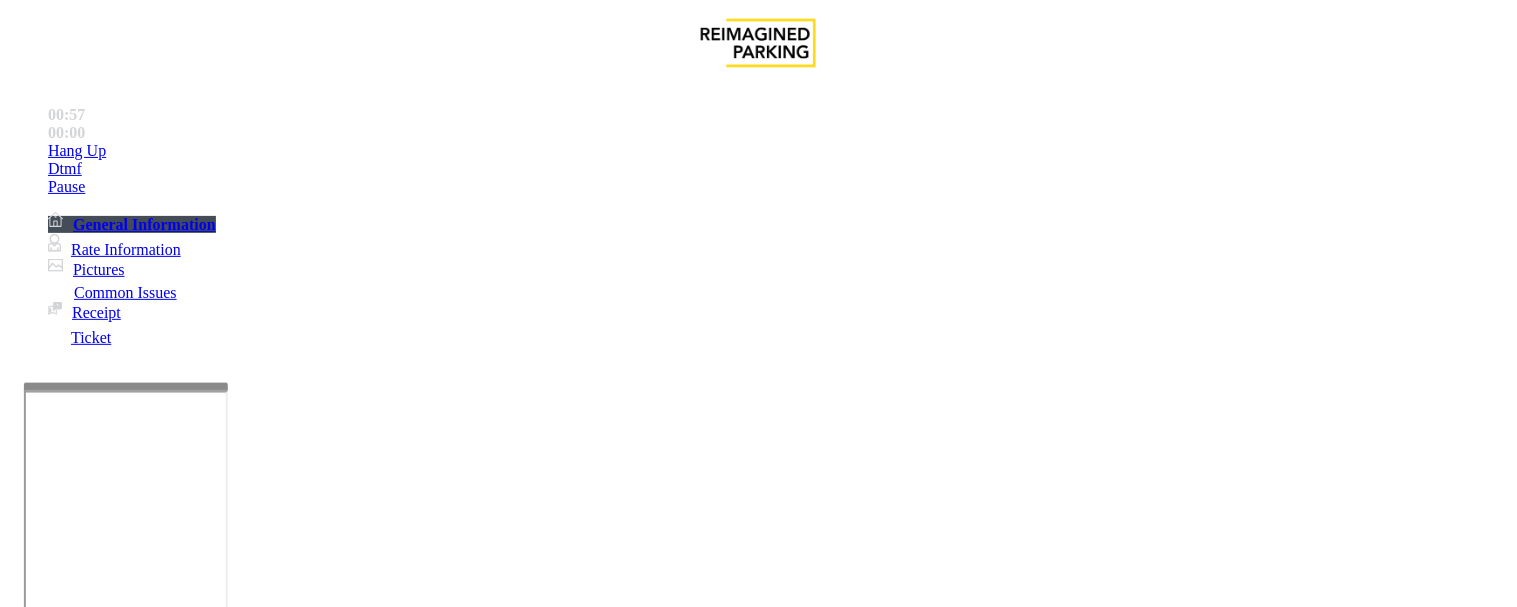 click on "Monthly Issue" at bounding box center (268, 1260) 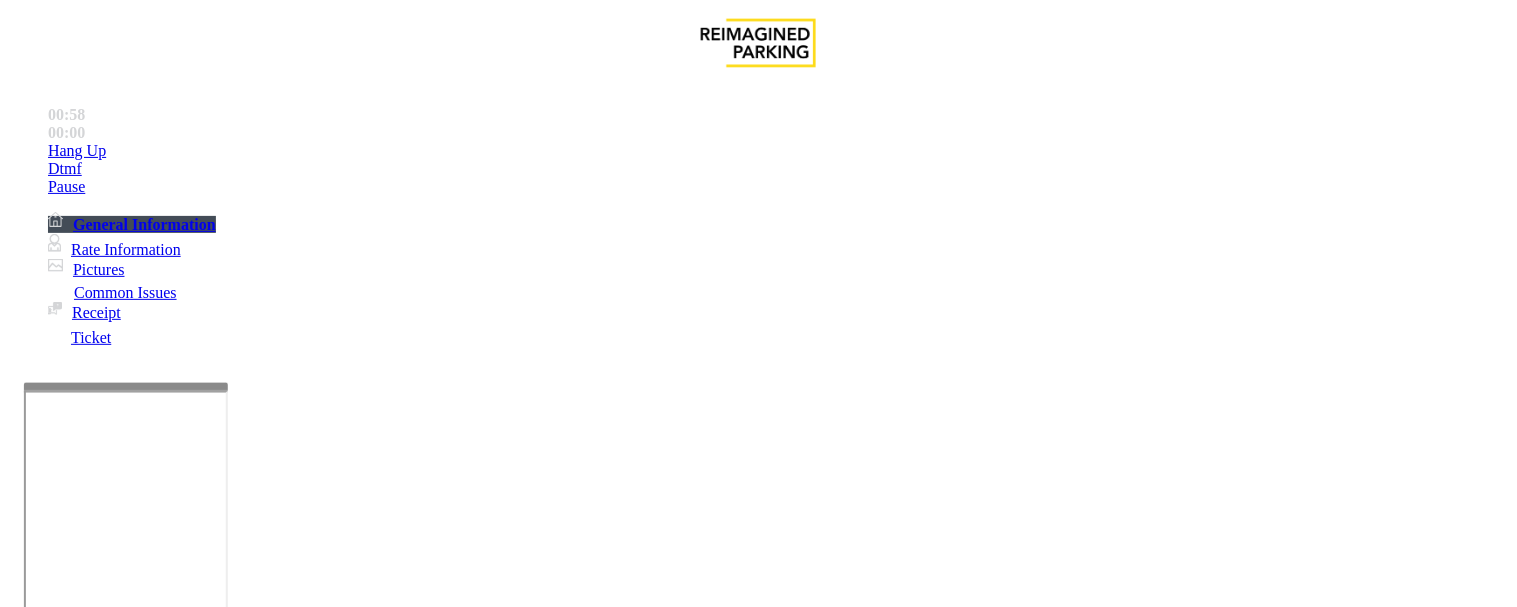 click on "**********" at bounding box center [758, 1600] 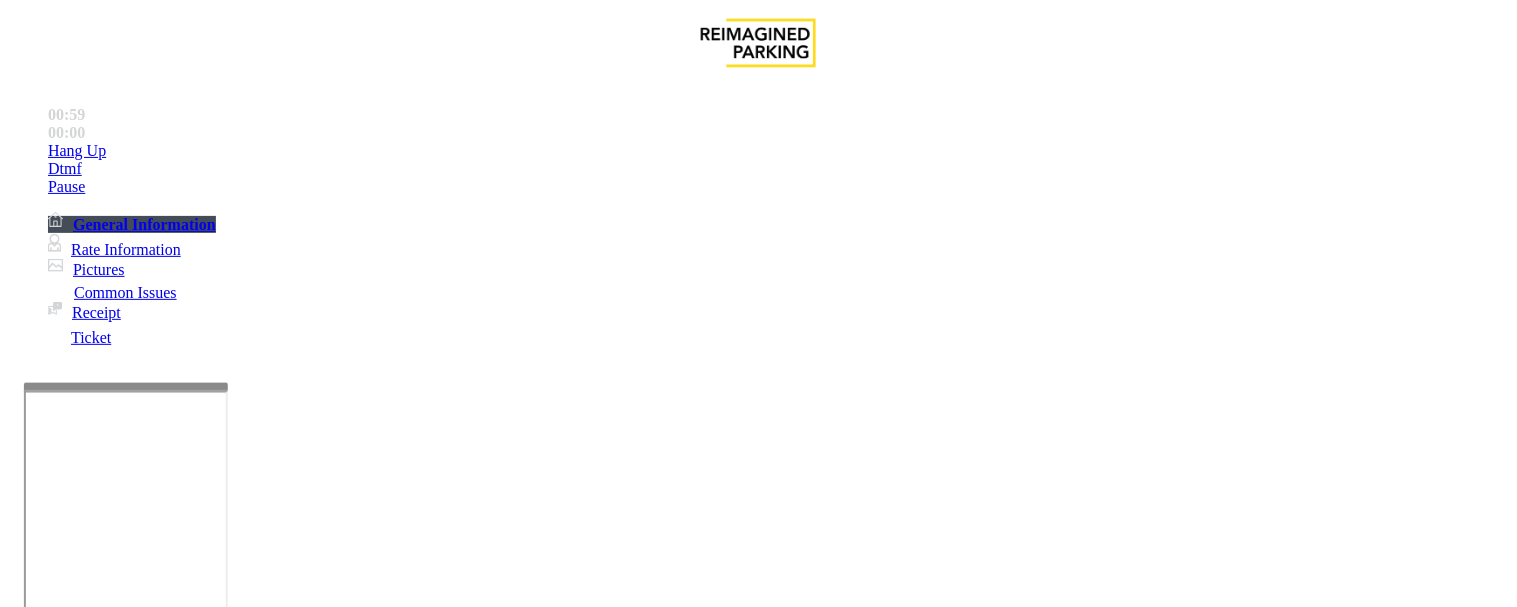click on "Disabled Card" at bounding box center [758, 1245] 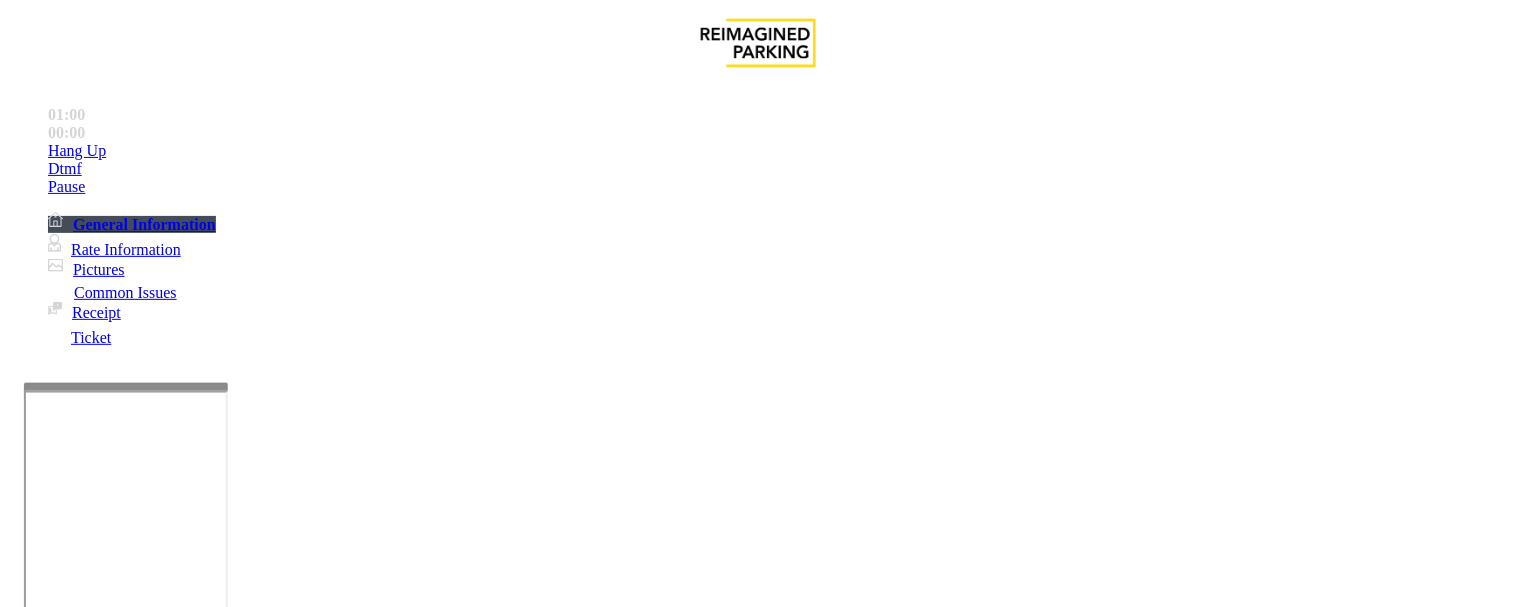 copy on "Disabled Card" 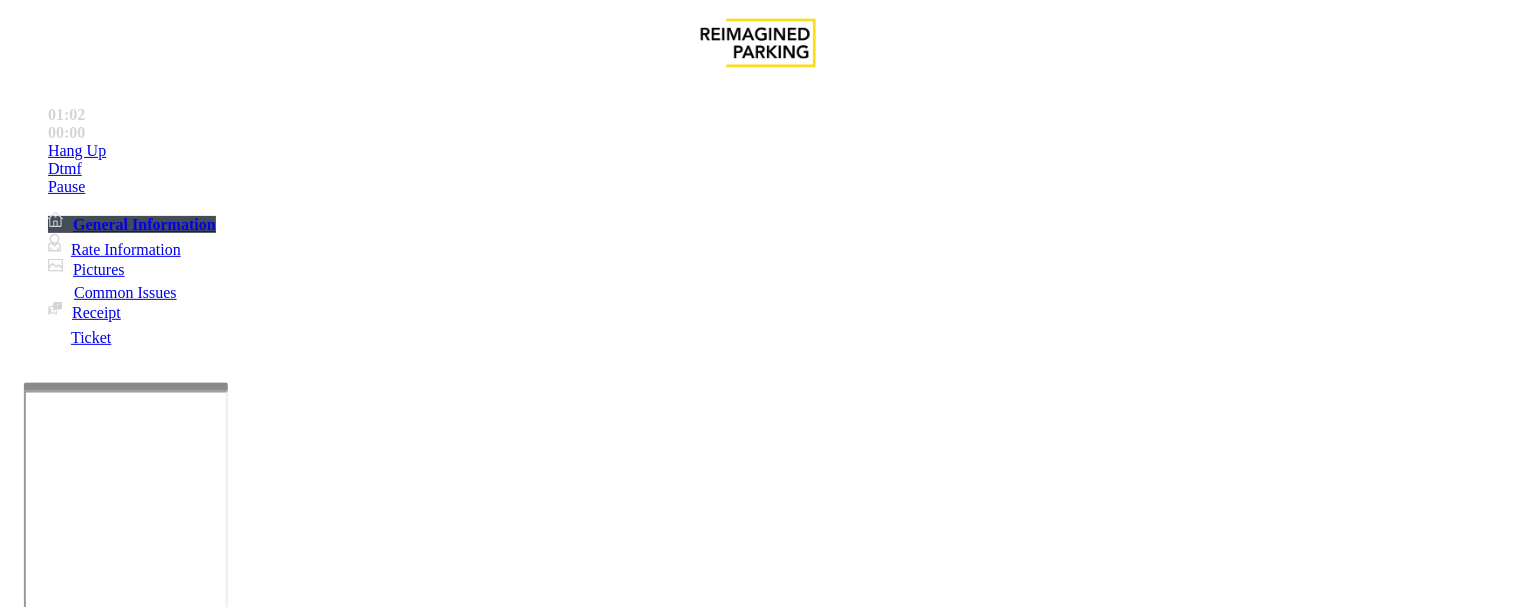 click at bounding box center [246, 1562] 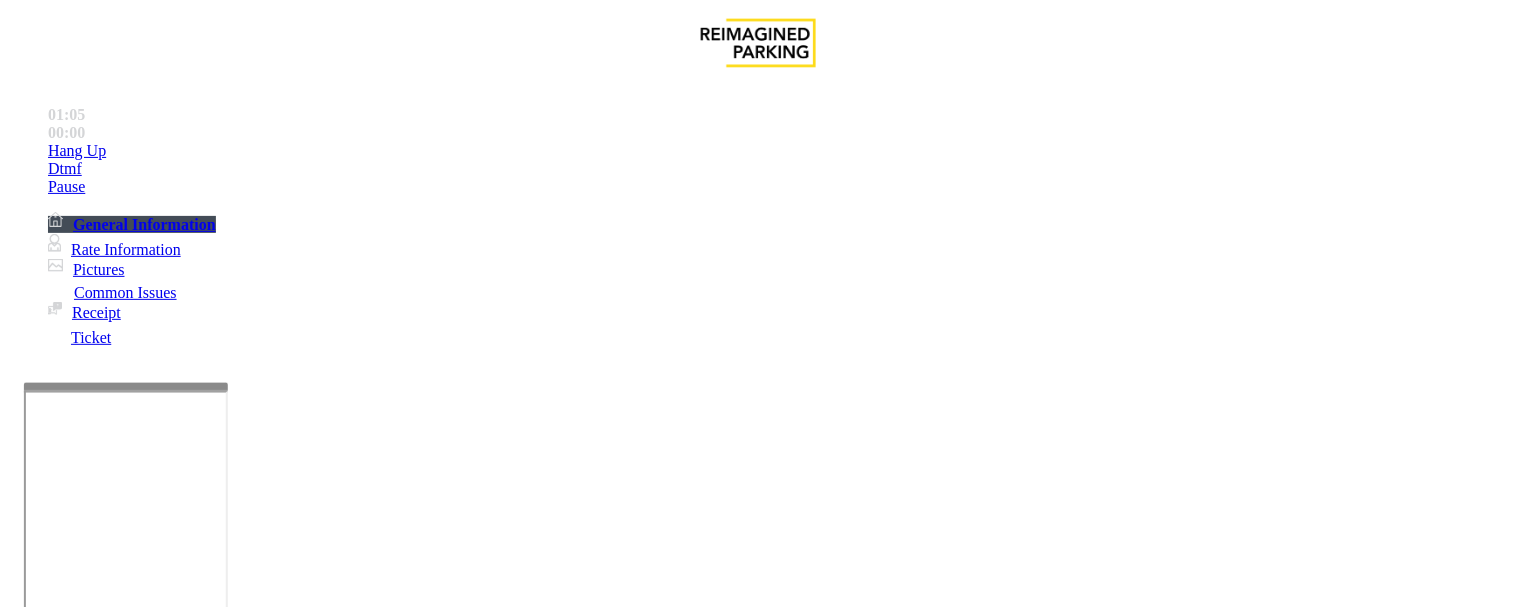 paste on "**********" 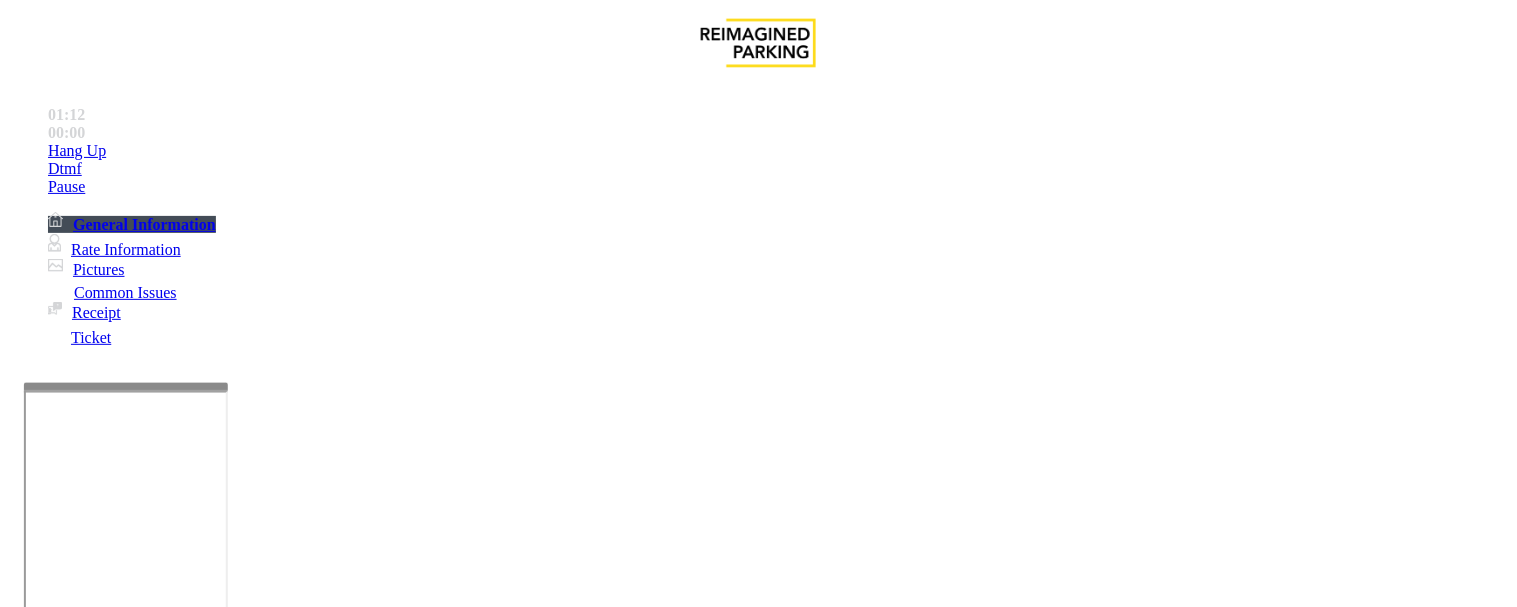 type on "**********" 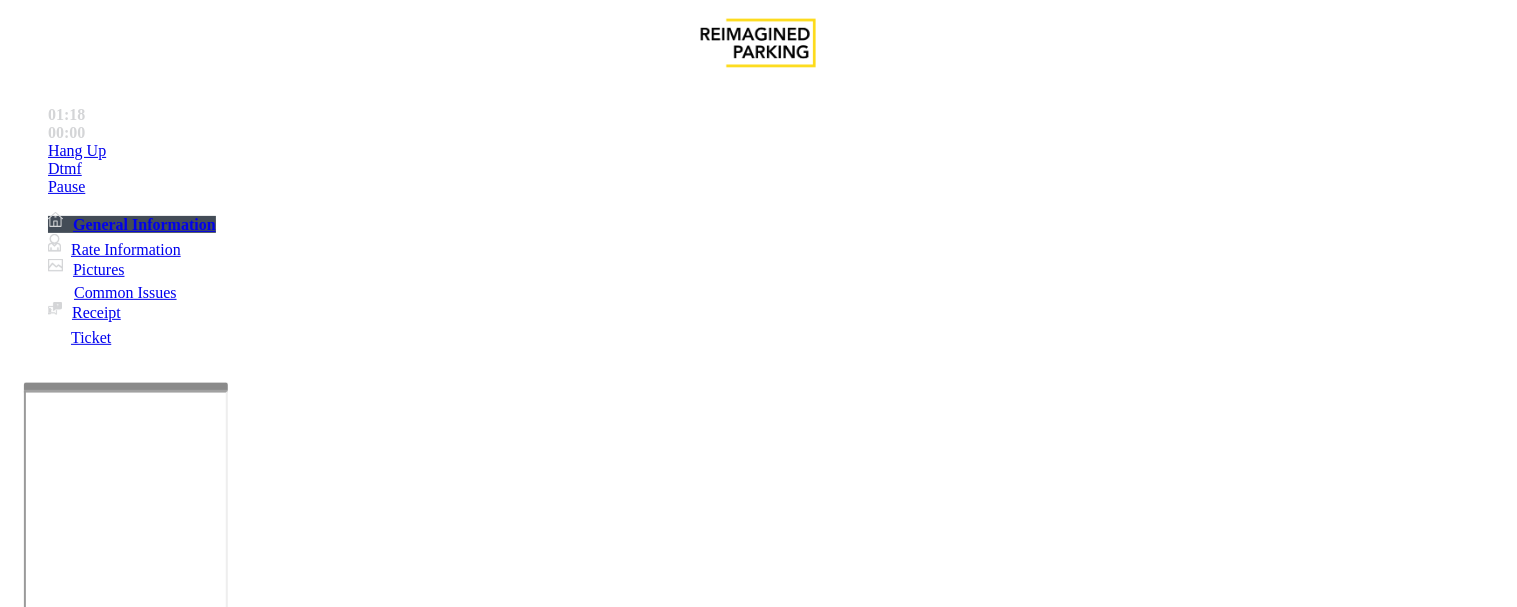 type on "******" 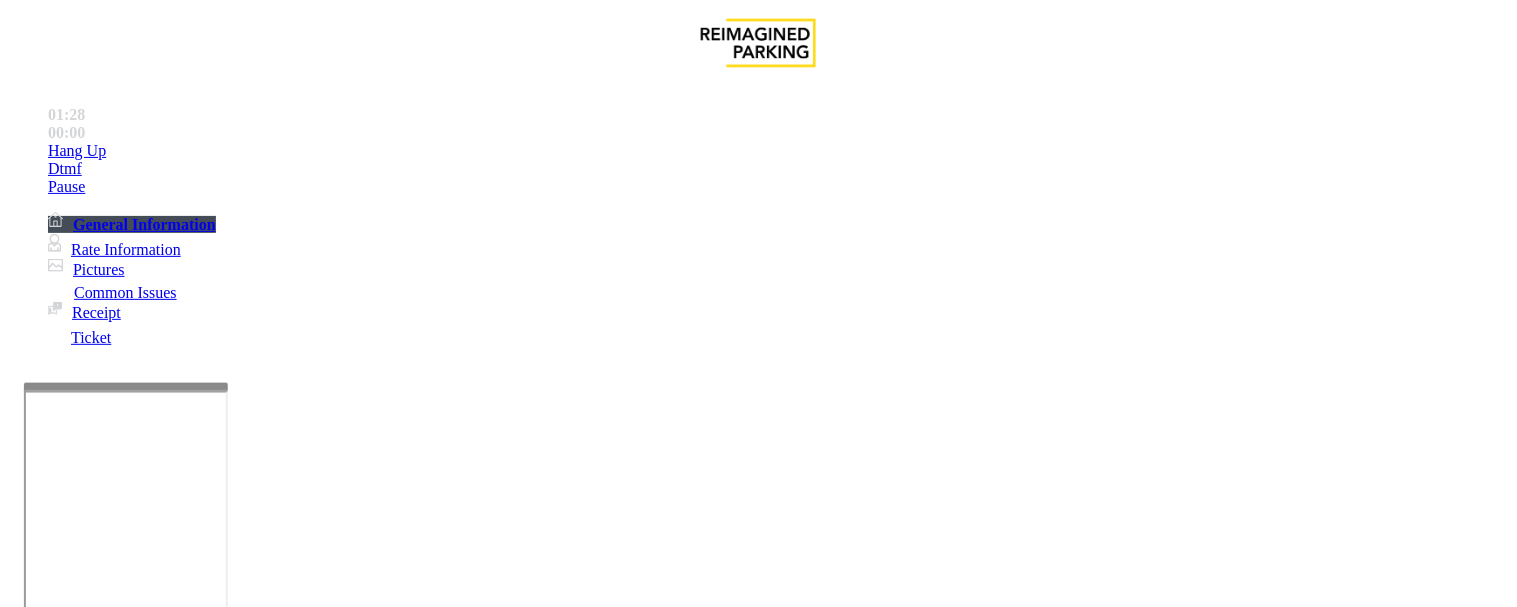 type on "********" 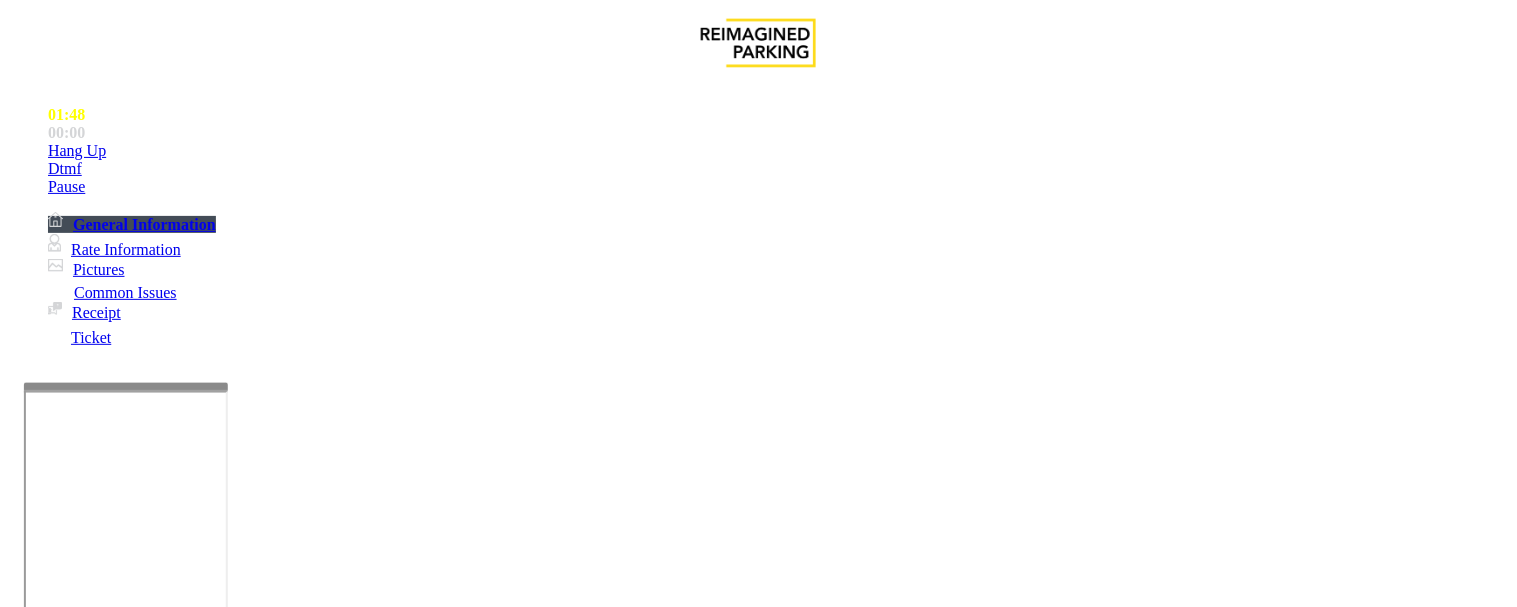 drag, startPoint x: 380, startPoint y: 218, endPoint x: 125, endPoint y: 211, distance: 255.09605 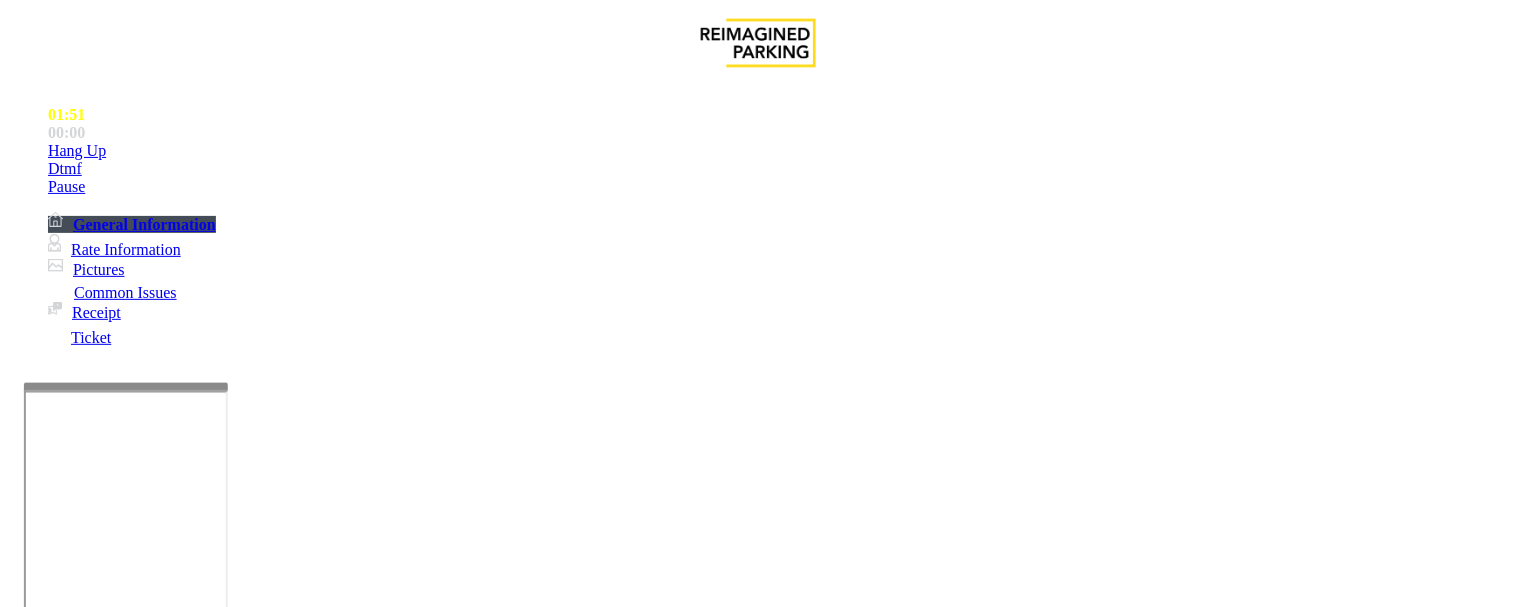 type on "******" 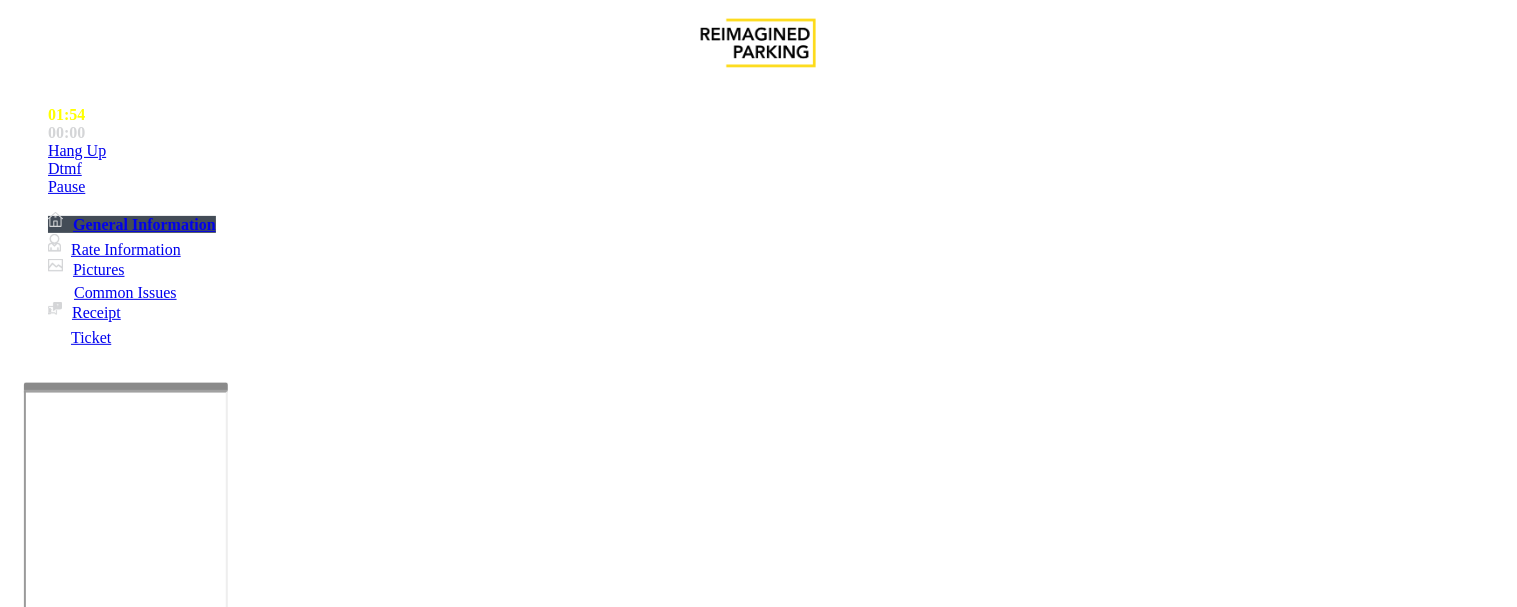 drag, startPoint x: 365, startPoint y: 311, endPoint x: 123, endPoint y: 286, distance: 243.2879 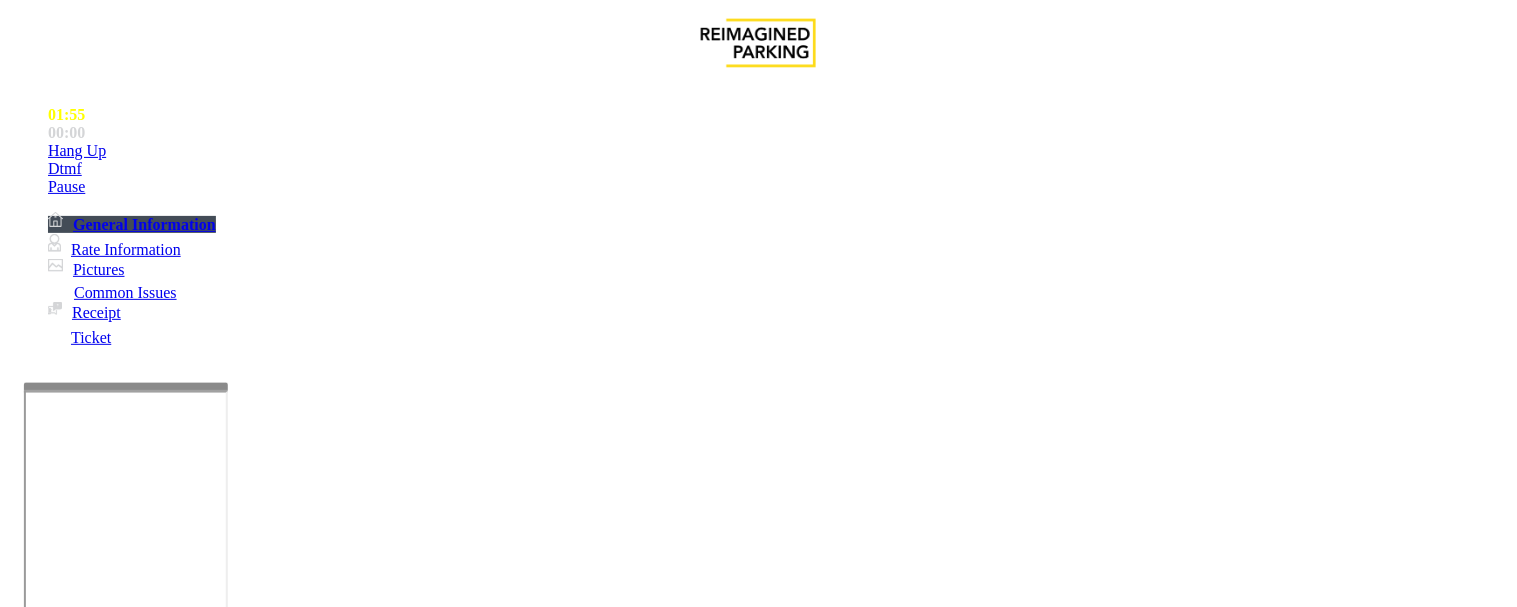 paste 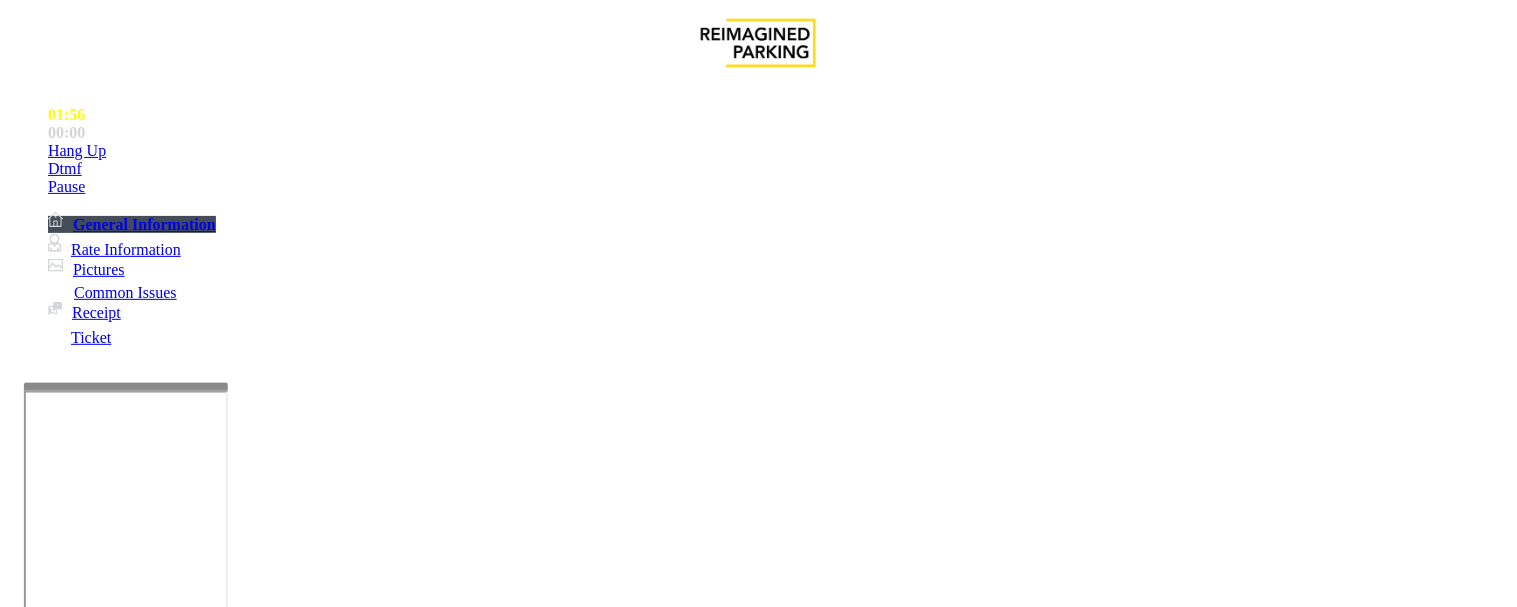 type on "********" 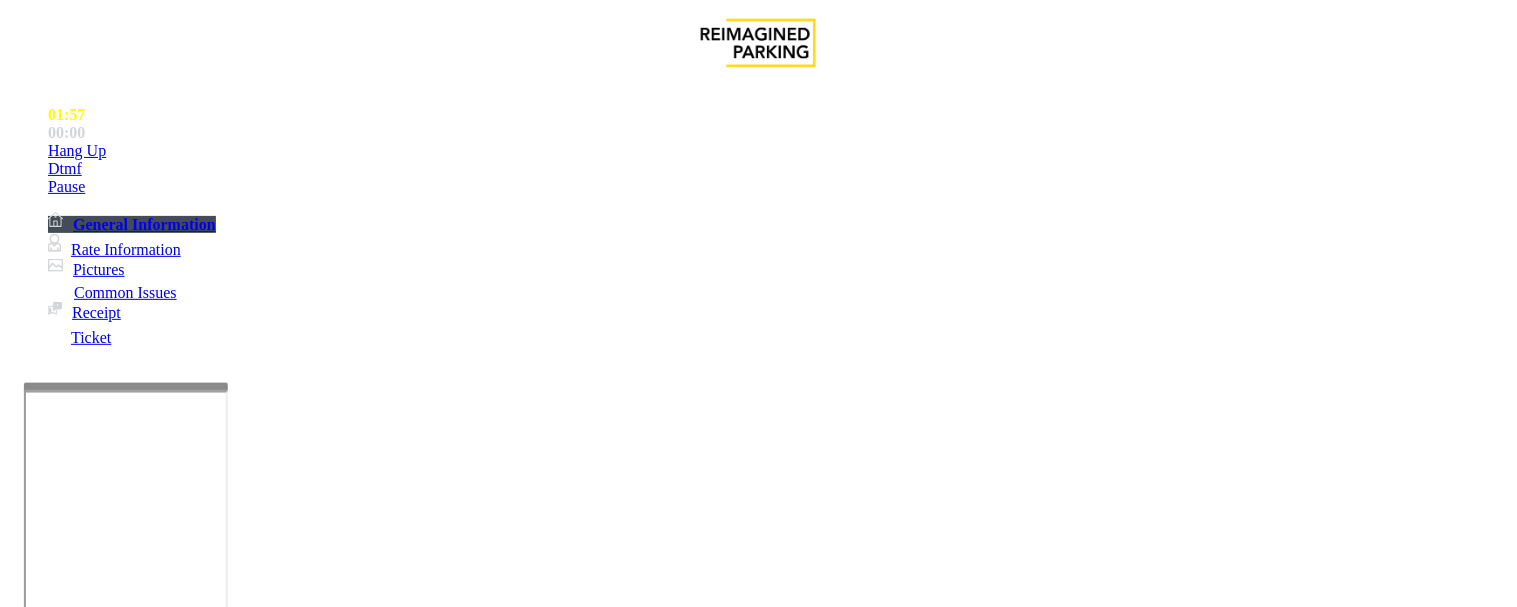click on "Monthly Issue" at bounding box center (268, 1260) 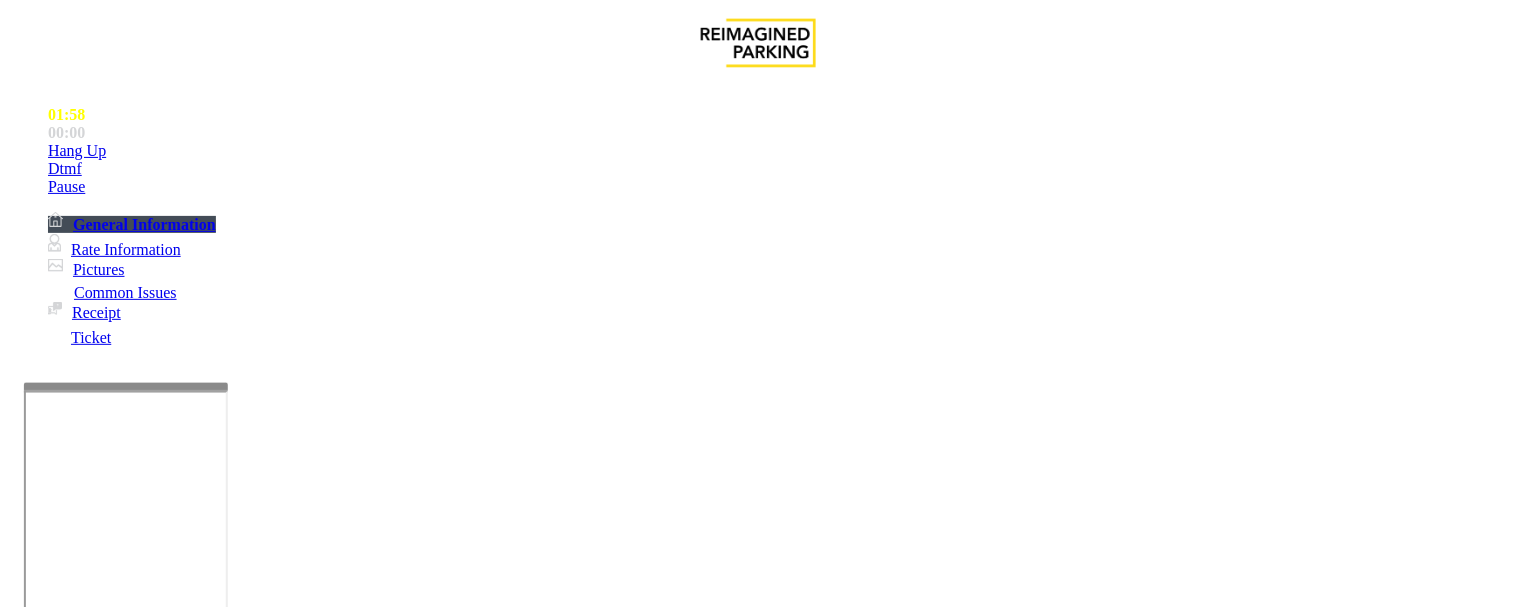 click on "Passback" at bounding box center [165, 1260] 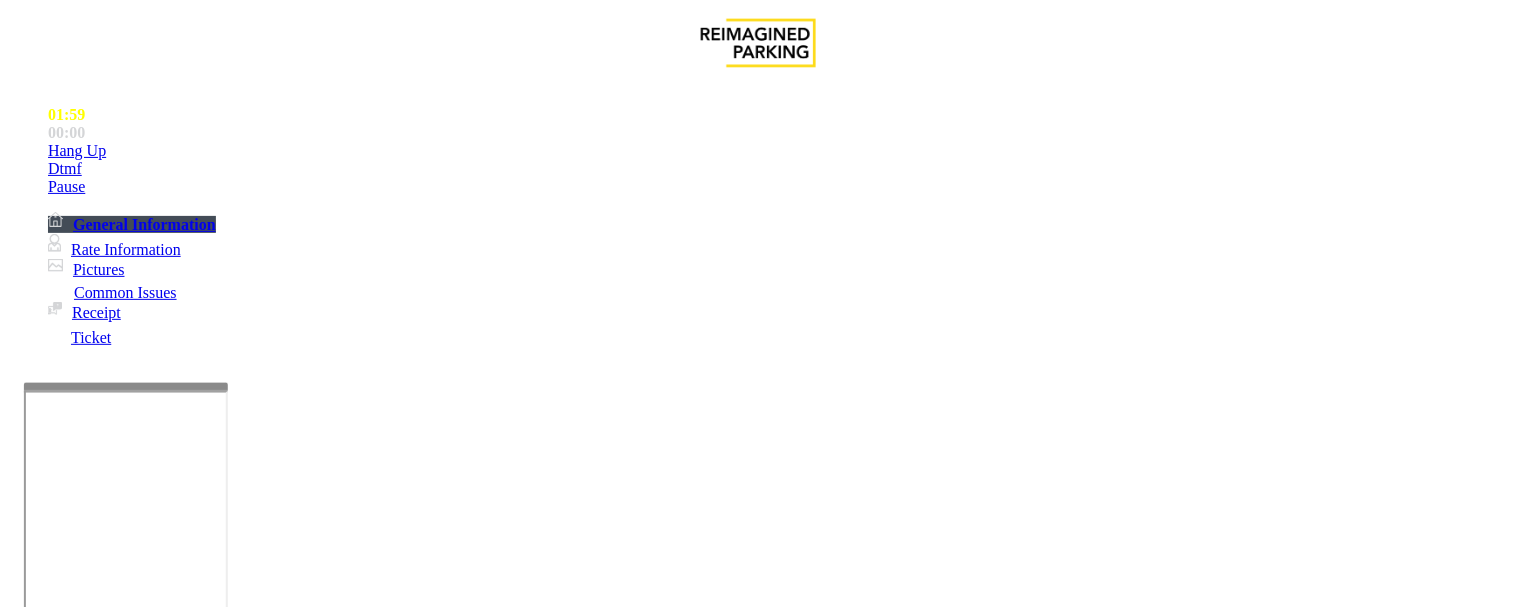 click on "Passback" at bounding box center (758, 1245) 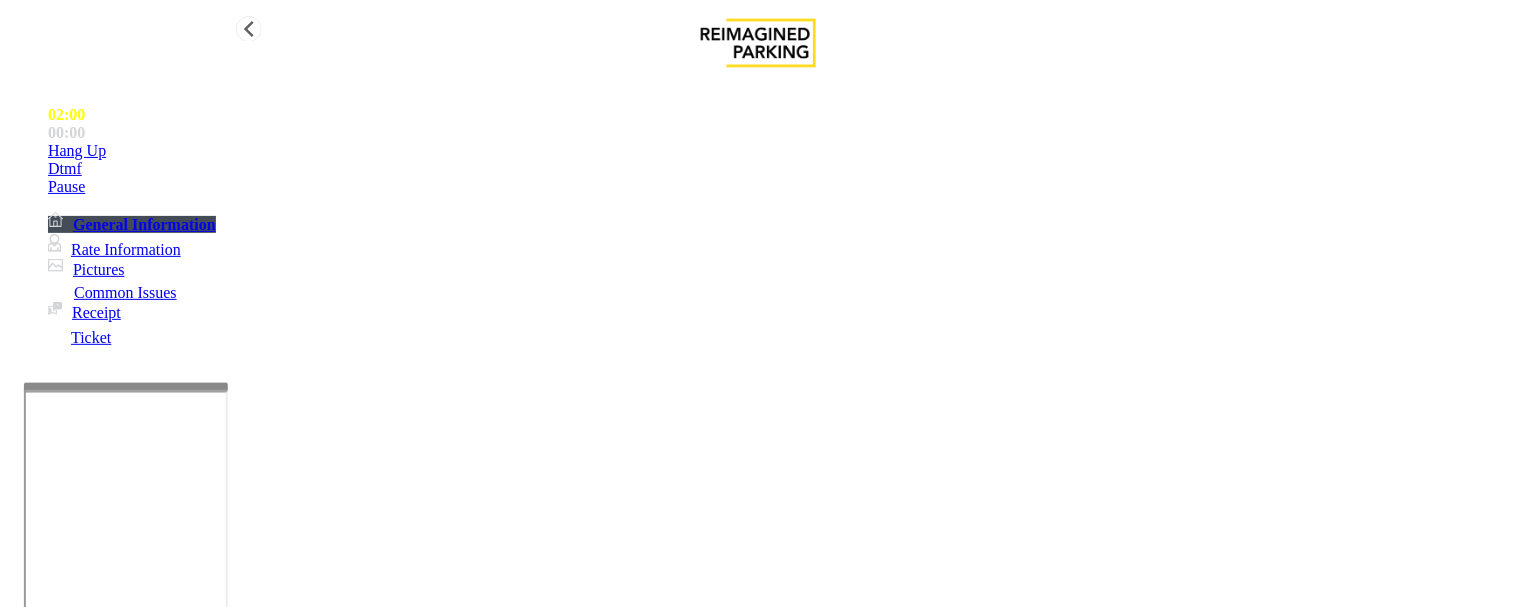 click on "Hang Up" at bounding box center (778, 151) 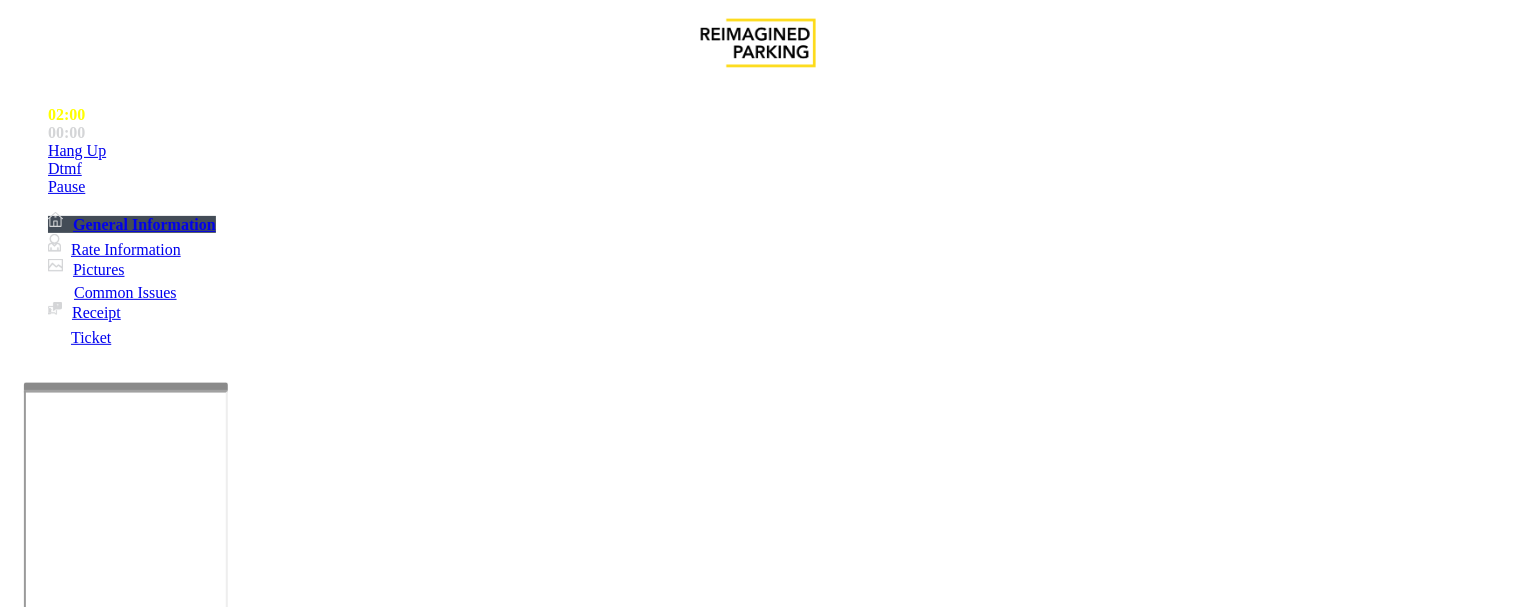 scroll, scrollTop: 333, scrollLeft: 0, axis: vertical 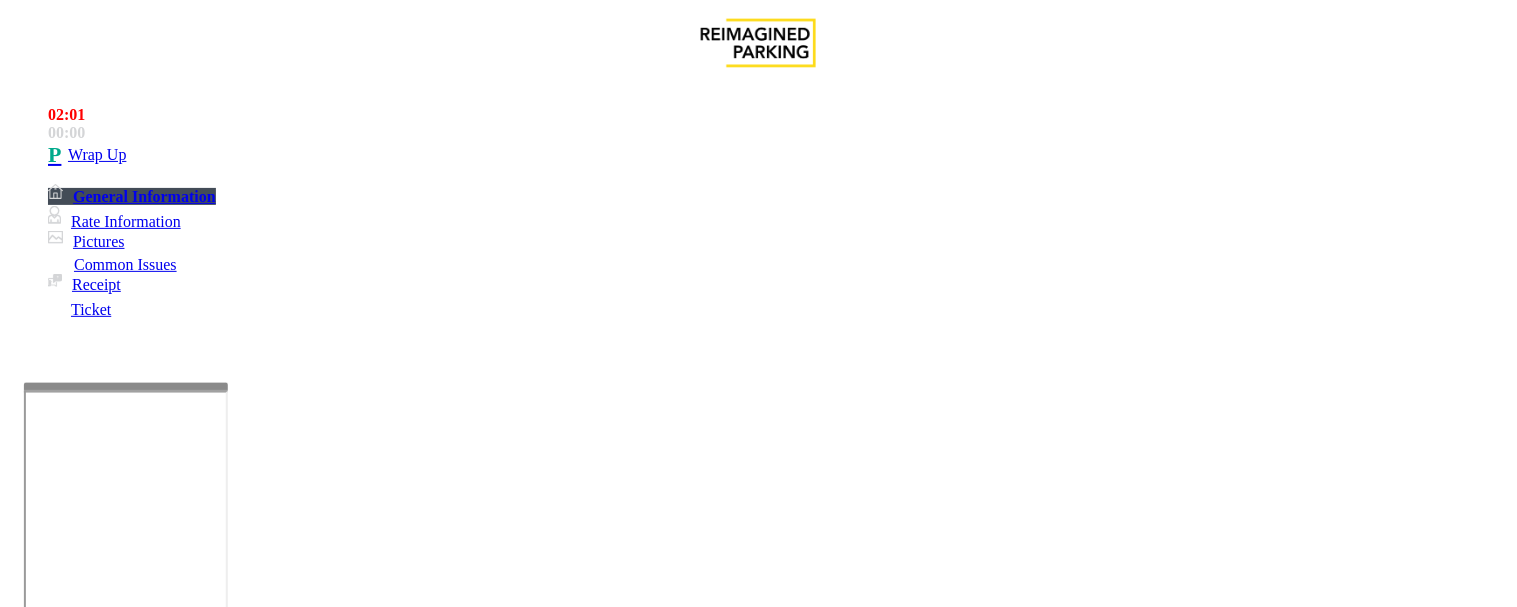 drag, startPoint x: 316, startPoint y: 243, endPoint x: 486, endPoint y: 235, distance: 170.18813 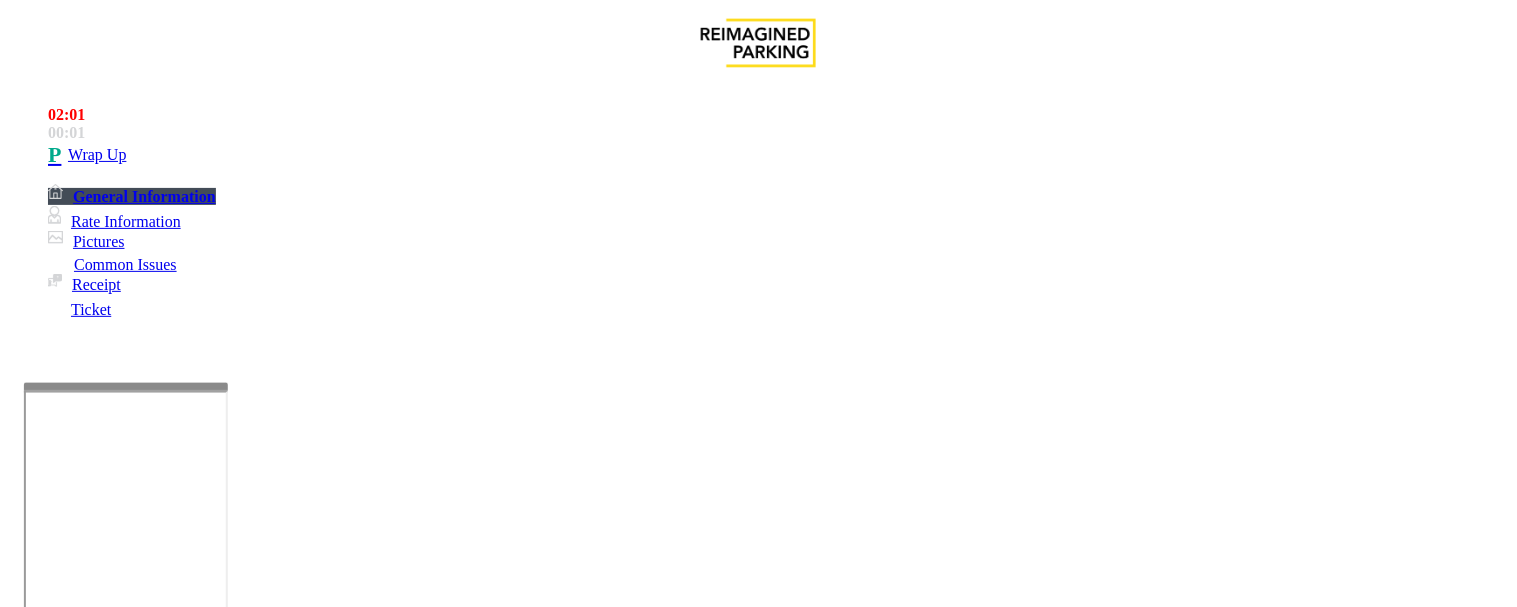 click at bounding box center (246, 1562) 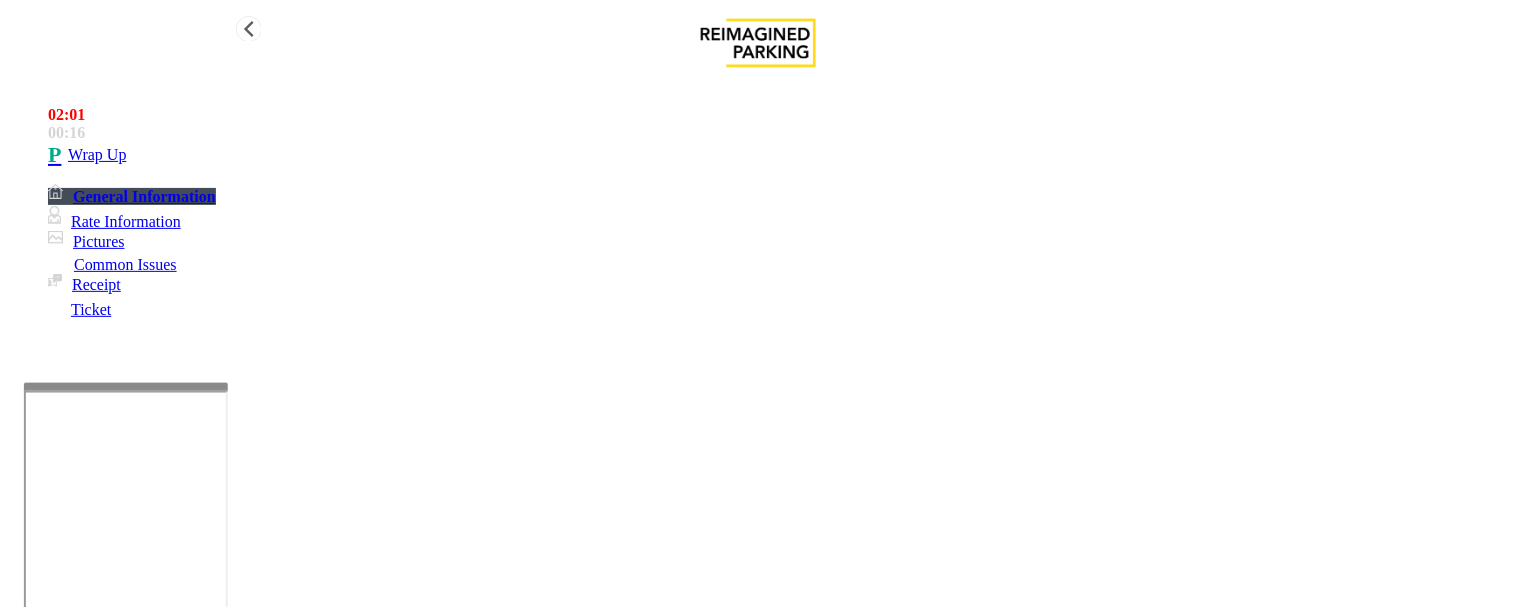 type on "**********" 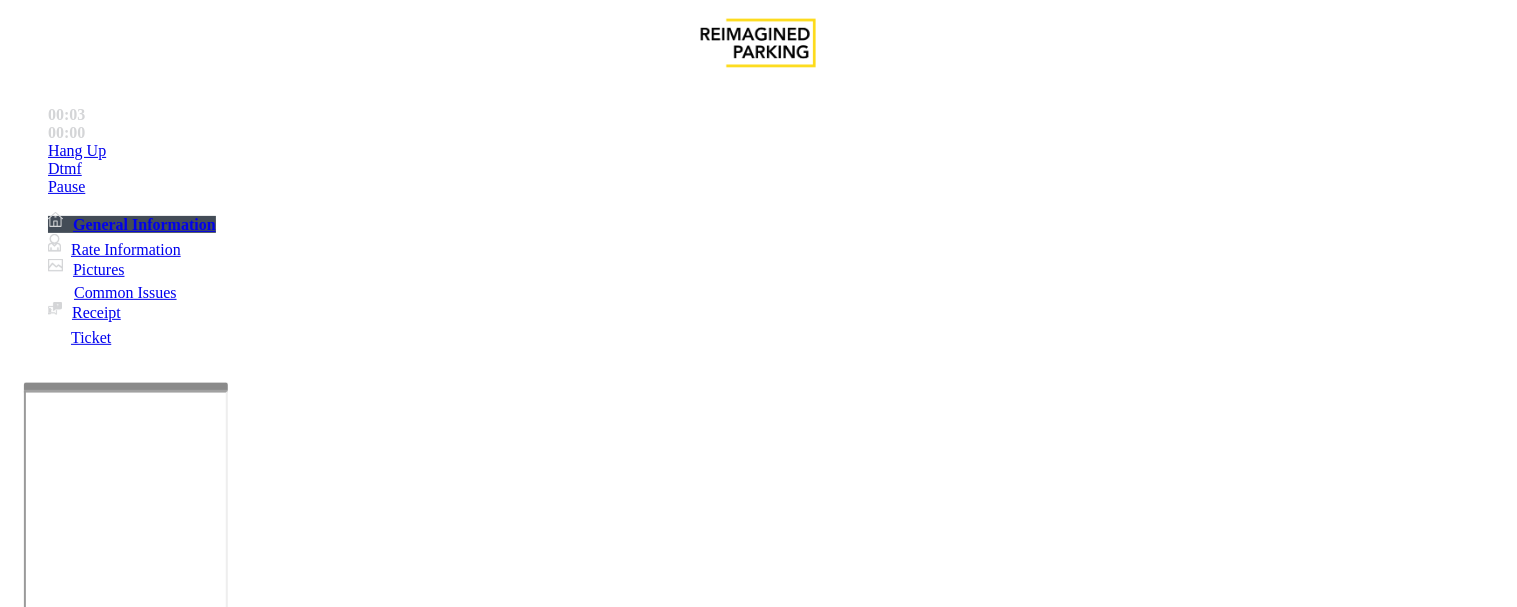 scroll, scrollTop: 354, scrollLeft: 0, axis: vertical 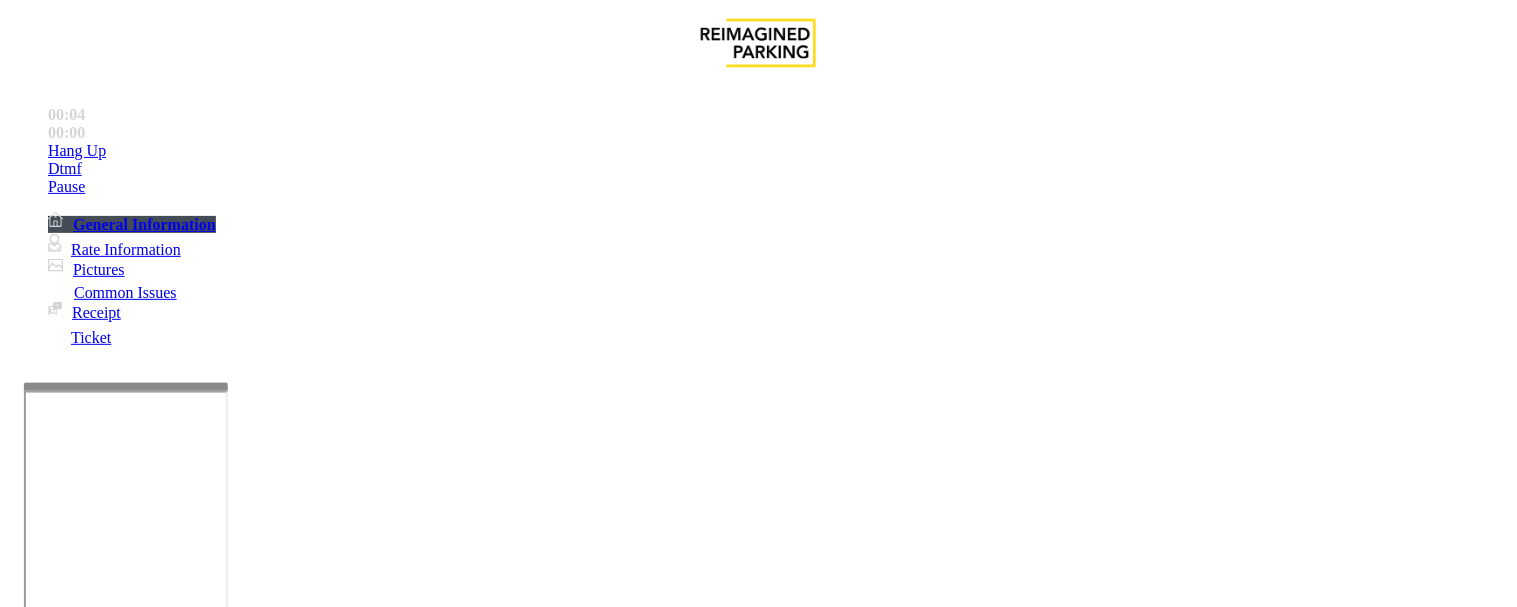 click on "Intercom Issue/No Response" at bounding box center (866, 1260) 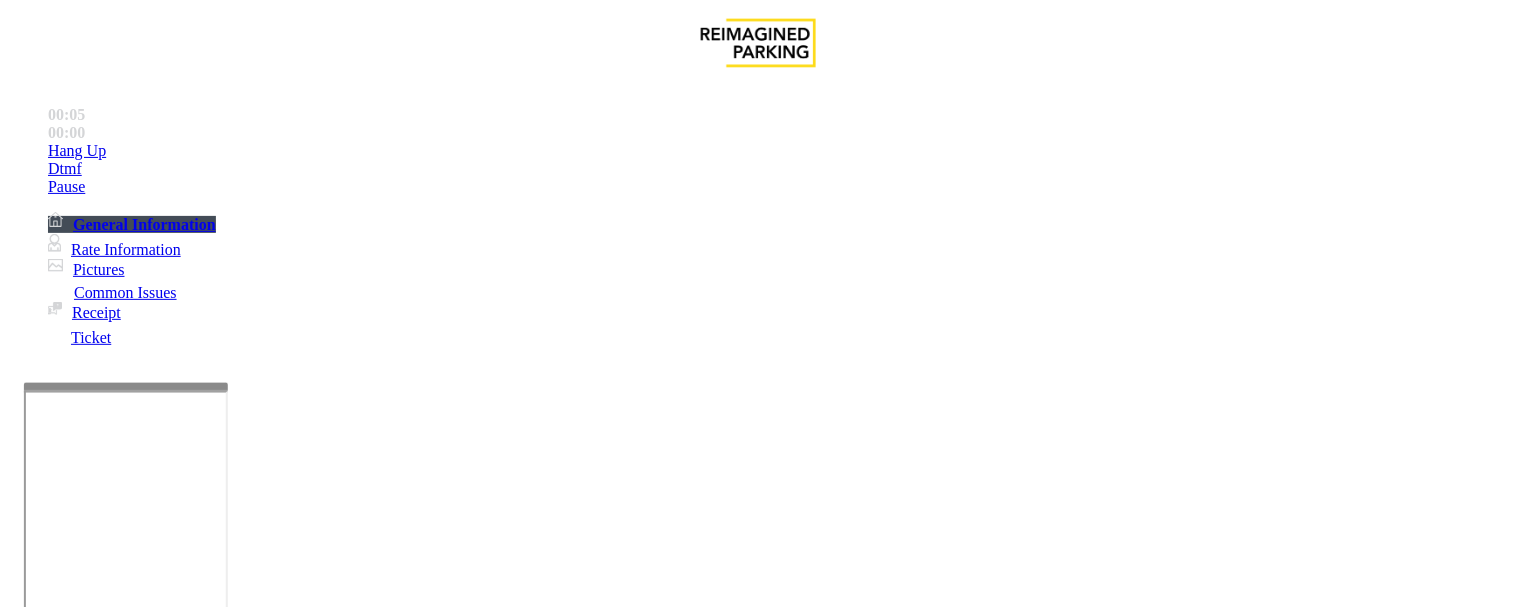 click on "No Response/Unable to hear parker" at bounding box center [142, 1260] 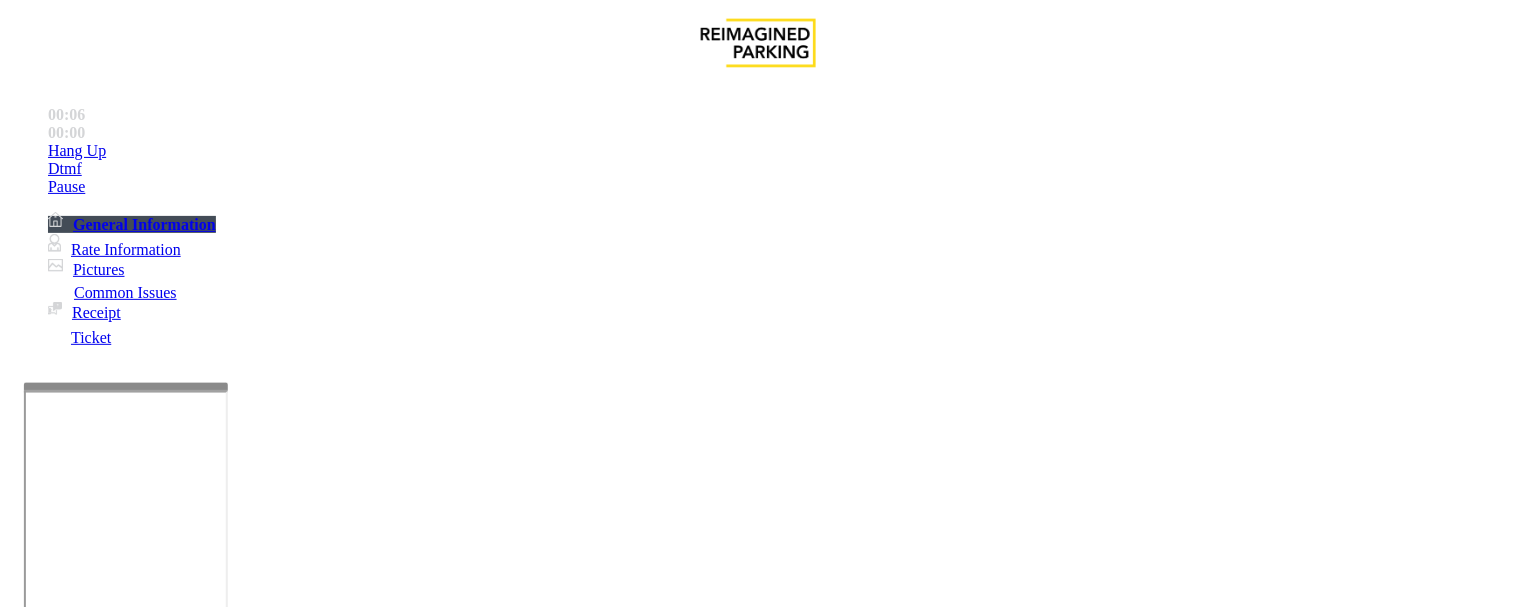 click on "No Response/Unable to hear parker" at bounding box center (758, 1245) 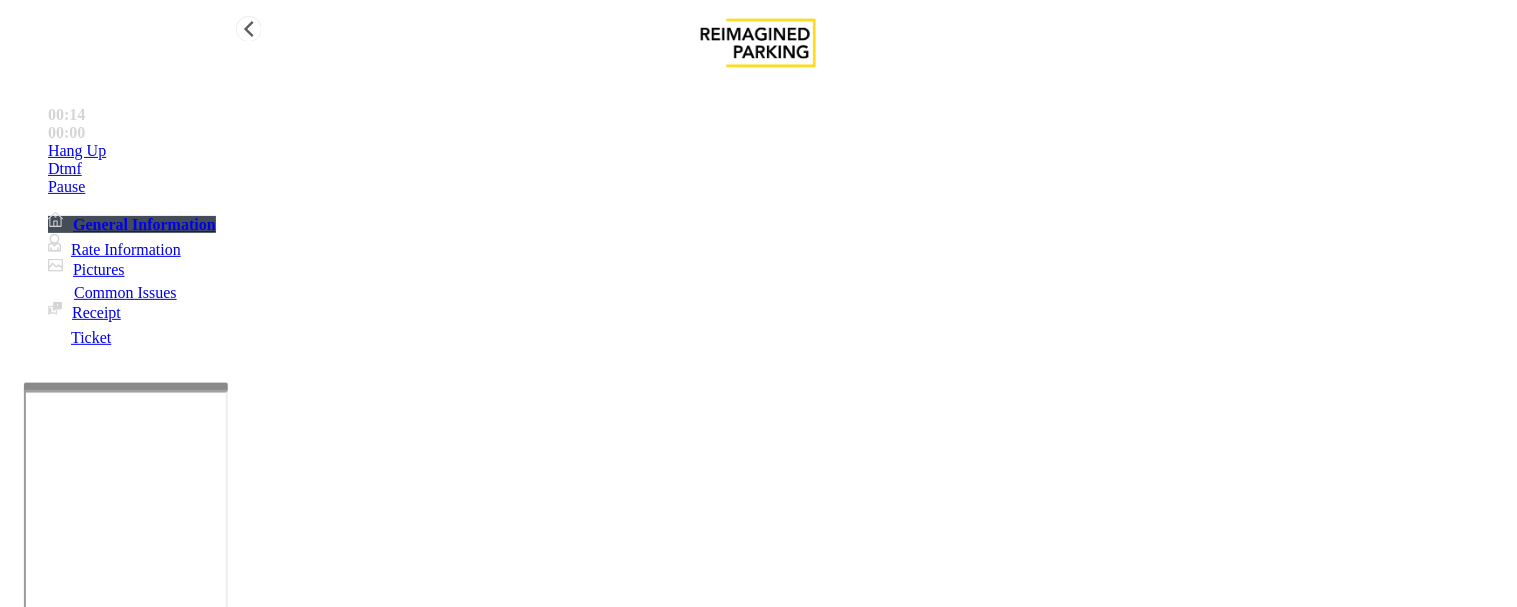type on "**********" 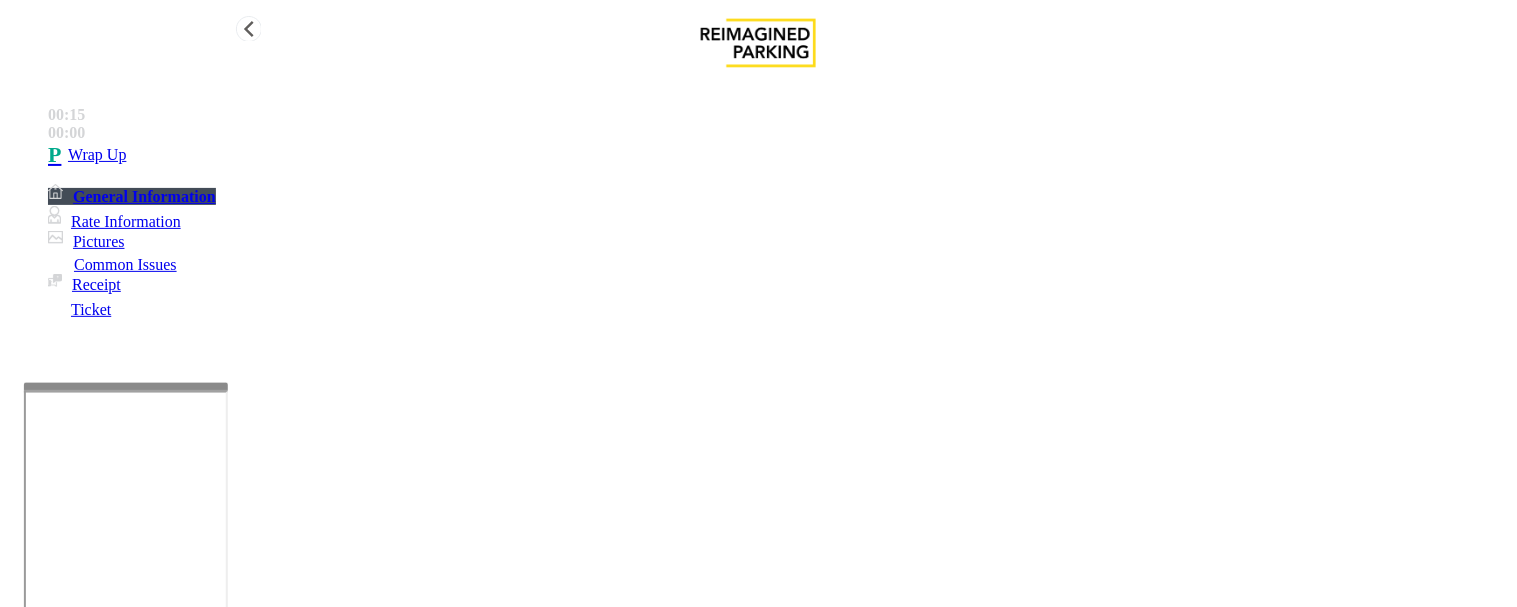 click on "Wrap Up" at bounding box center (778, 155) 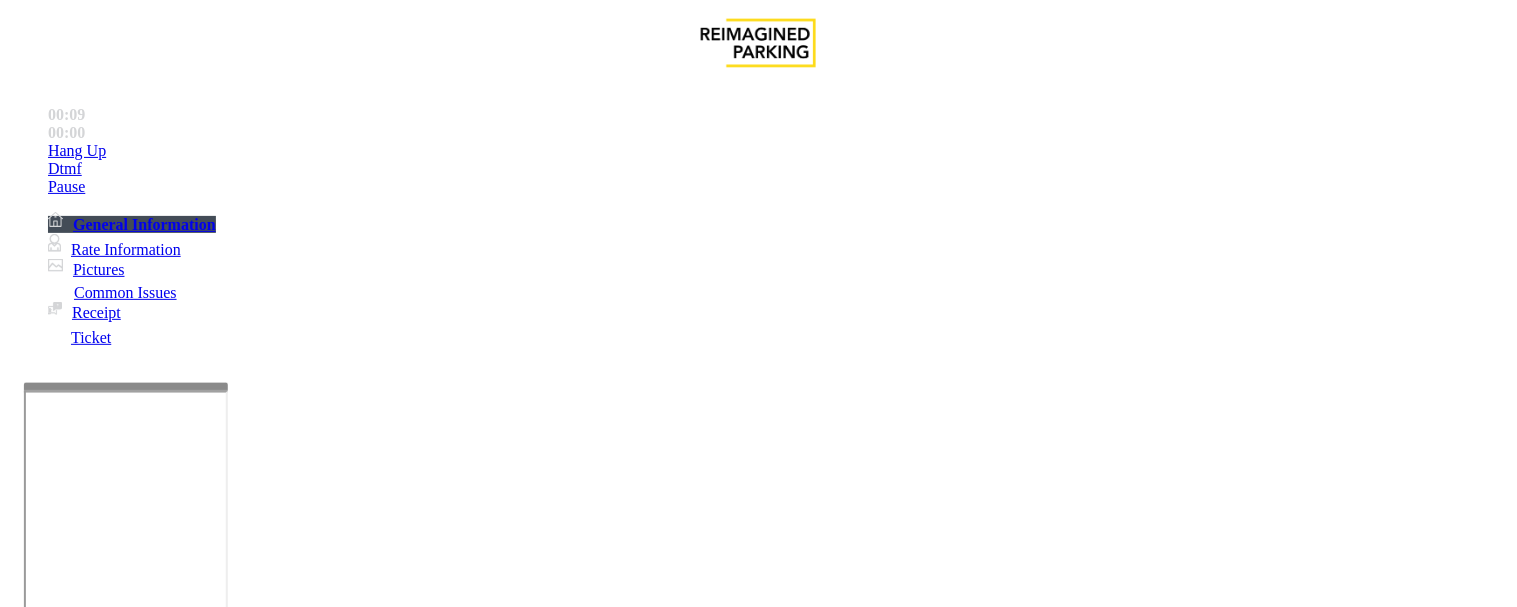 scroll, scrollTop: 777, scrollLeft: 0, axis: vertical 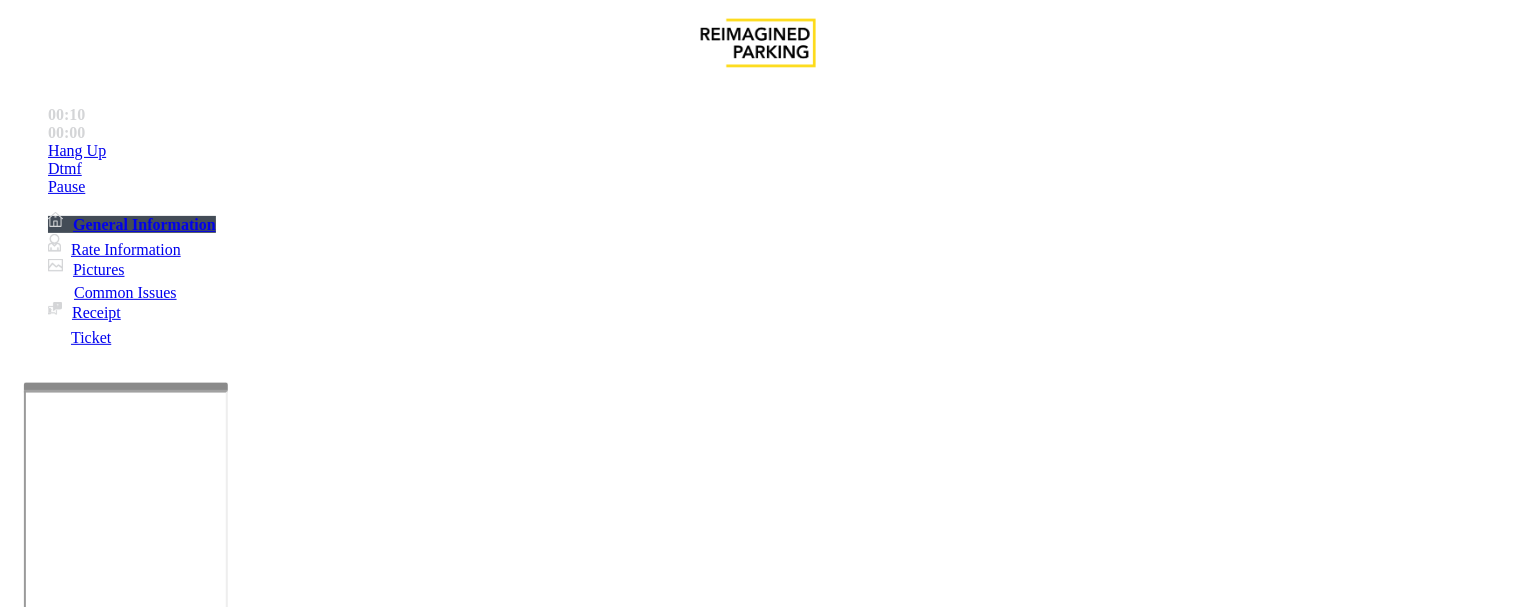 click on "https://www.parkjockey.com/en-us/manage/1633/status" at bounding box center [866, 2756] 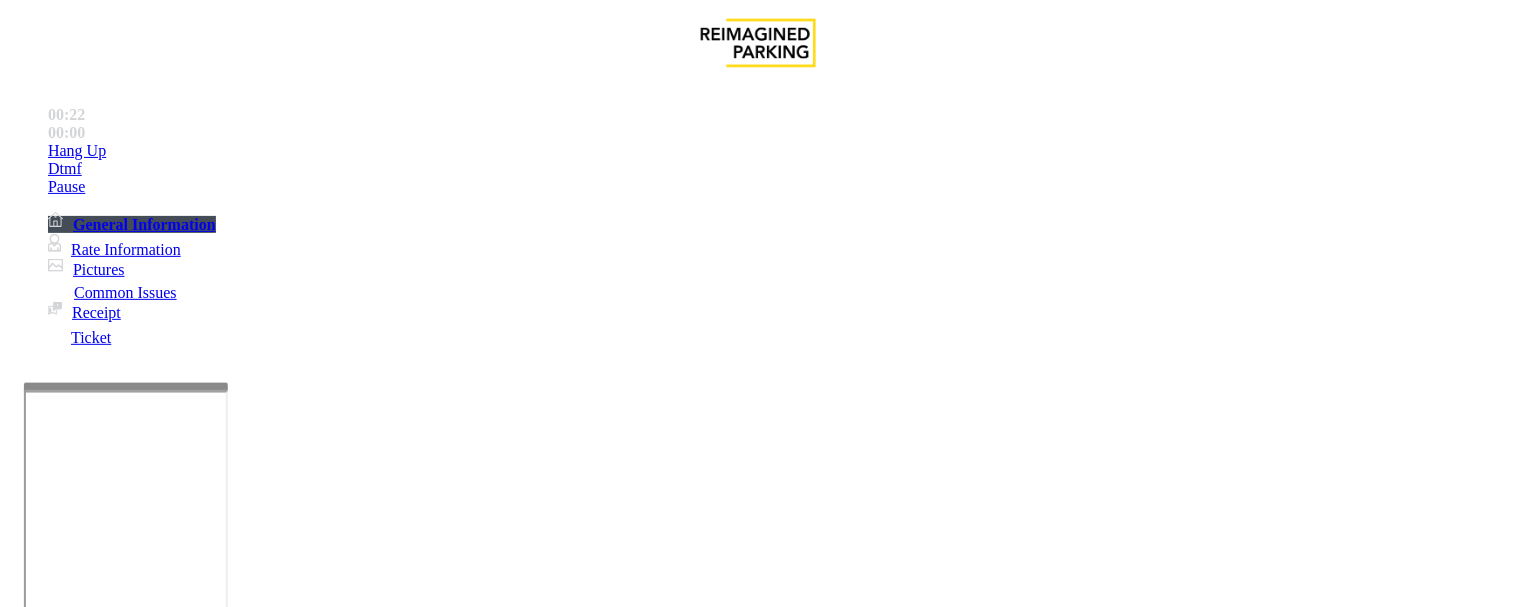 click on "Intercom Issue/No Response" at bounding box center (773, 1260) 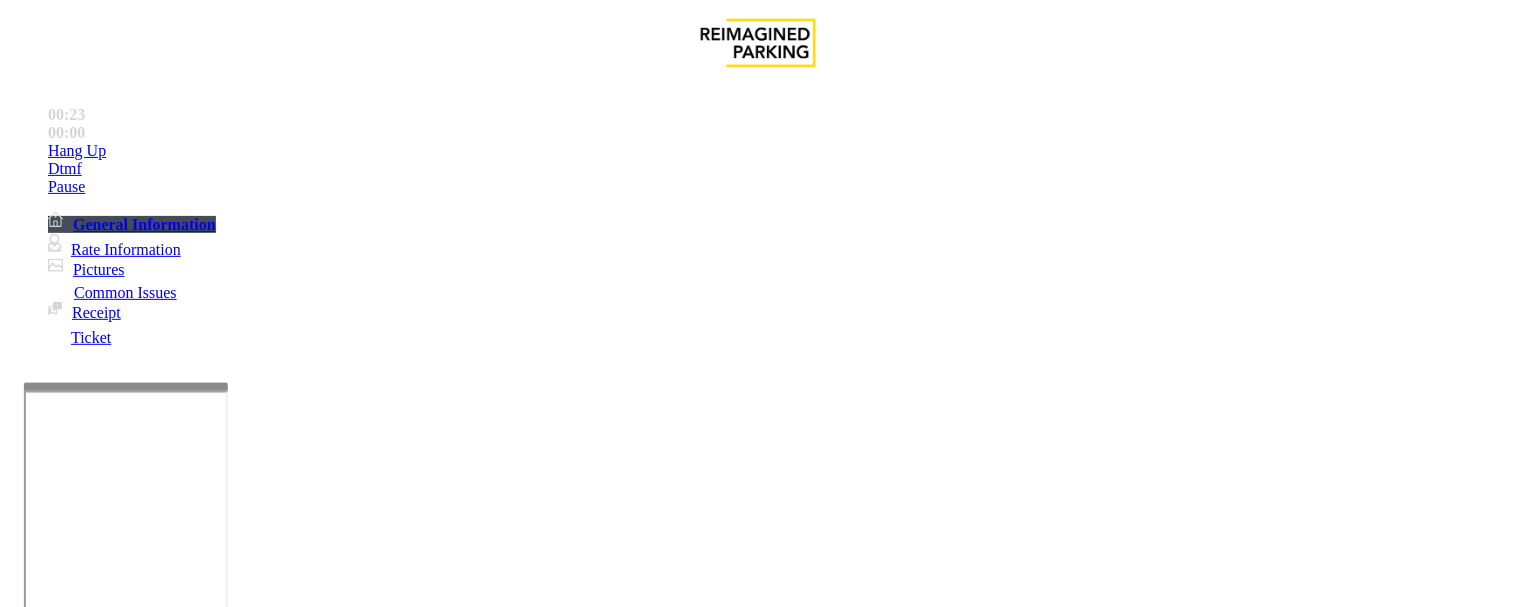 click on "Parker Cannot Hear Call Center Agent" at bounding box center [378, 1260] 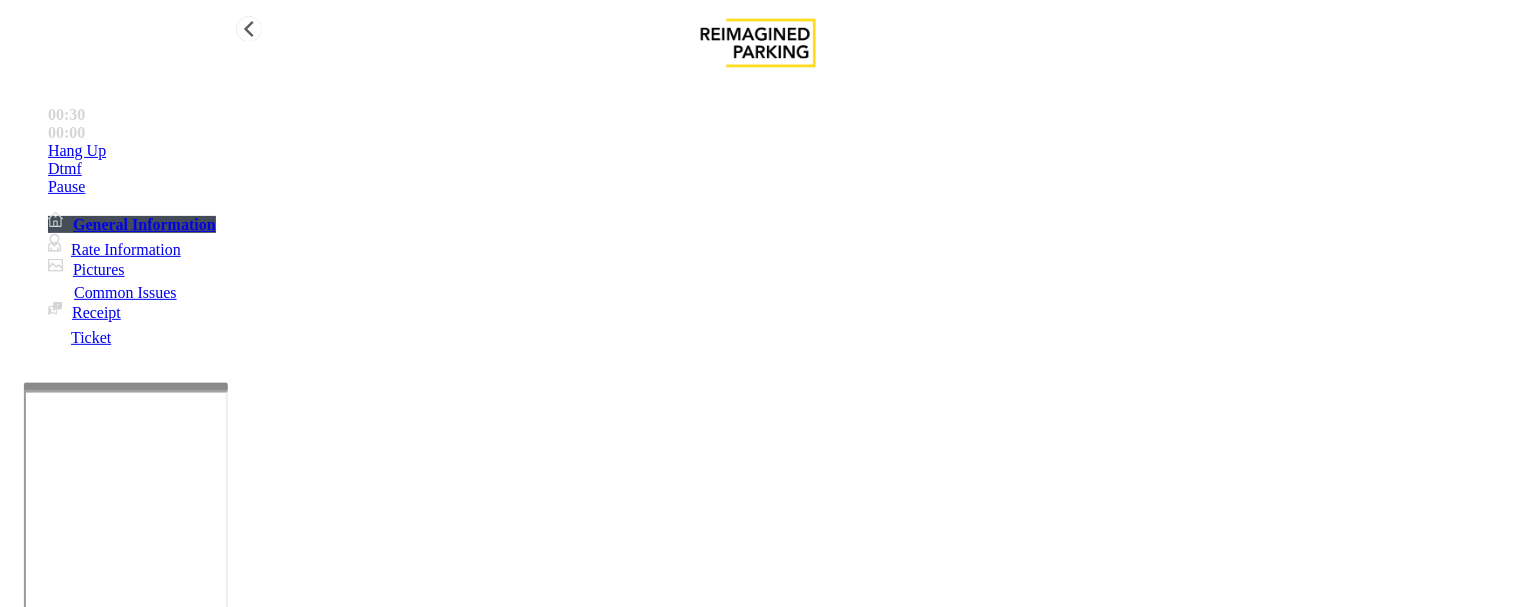 type on "**********" 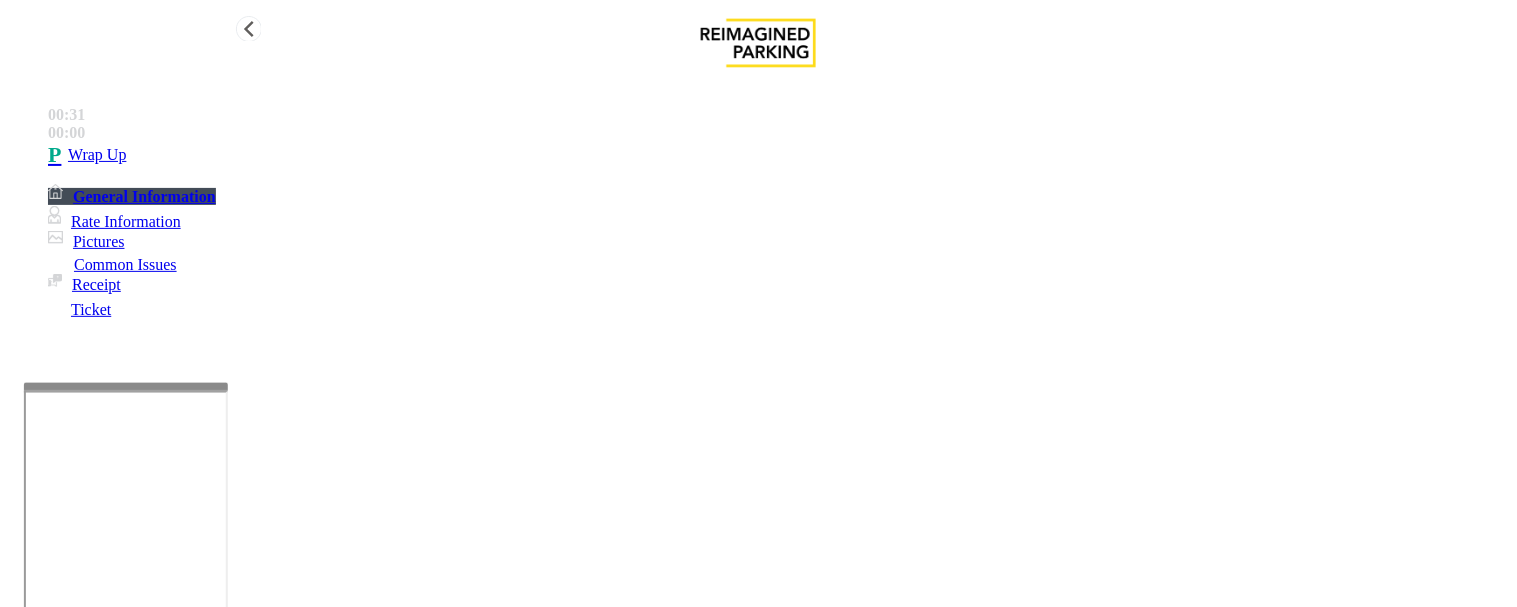 click on "Wrap Up" at bounding box center (778, 155) 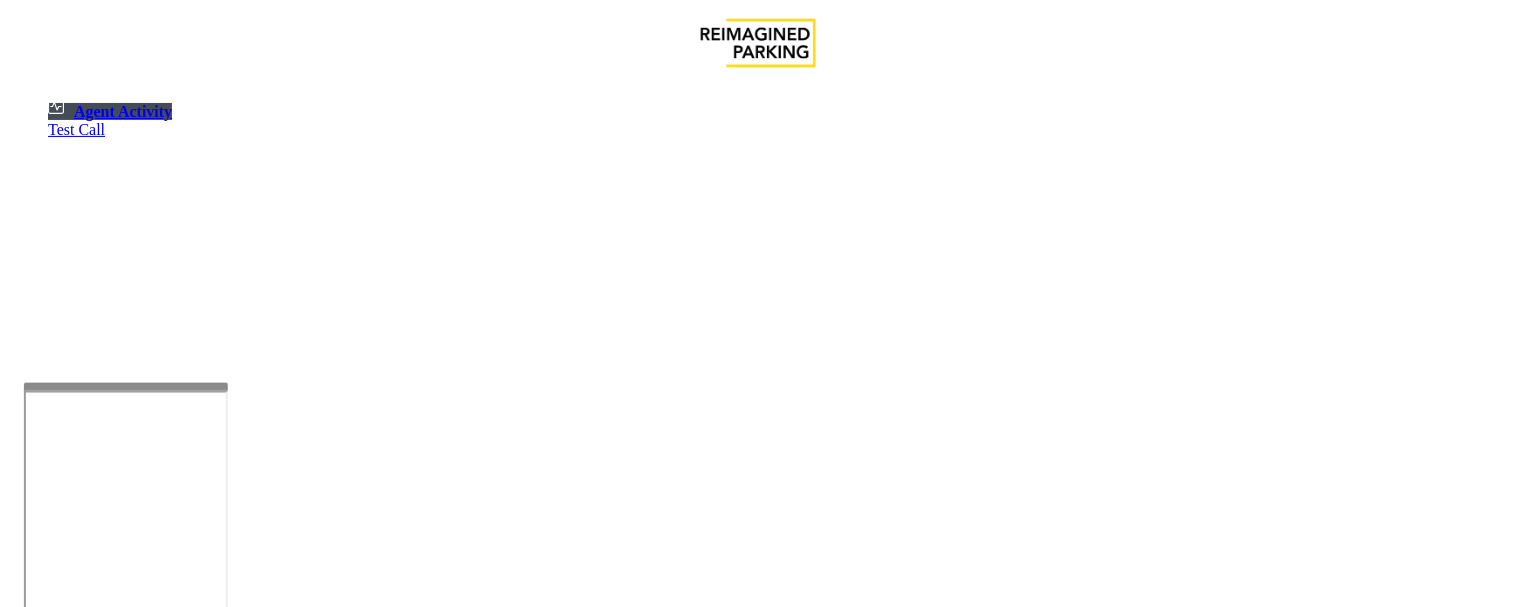 click at bounding box center [79, 1309] 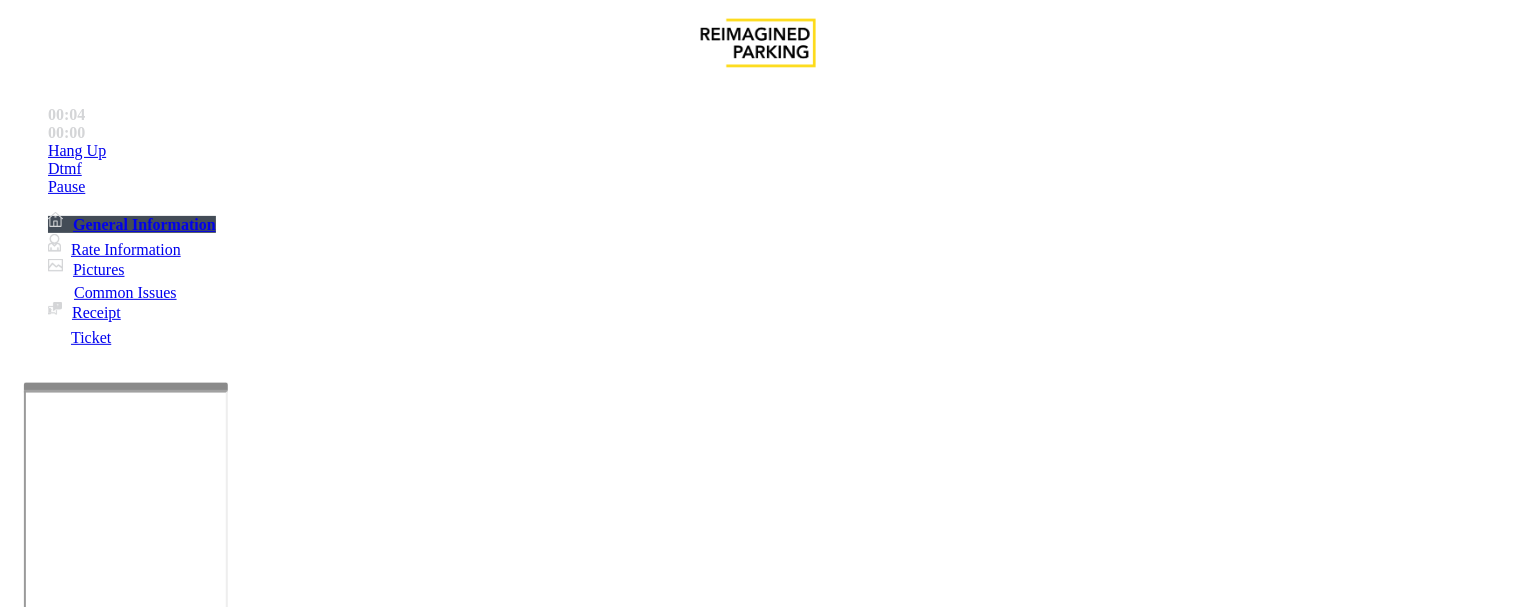 scroll, scrollTop: 888, scrollLeft: 0, axis: vertical 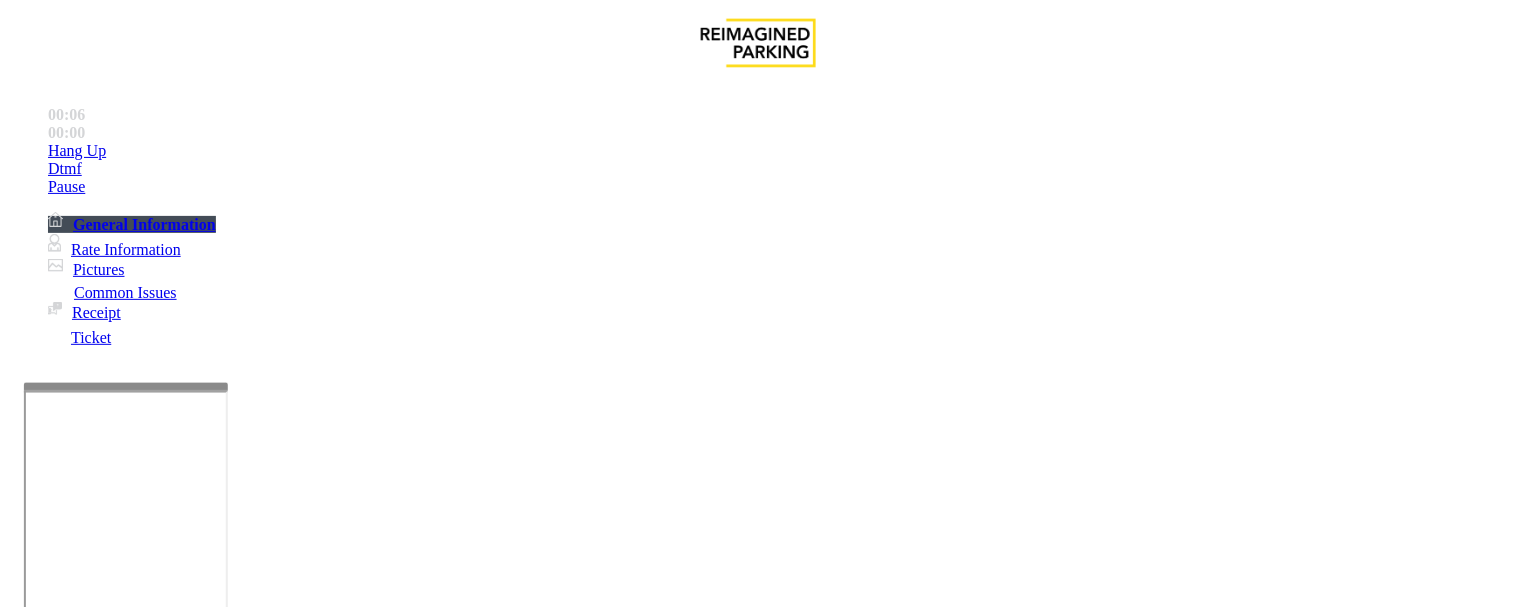 click on "Services" at bounding box center (624, 1260) 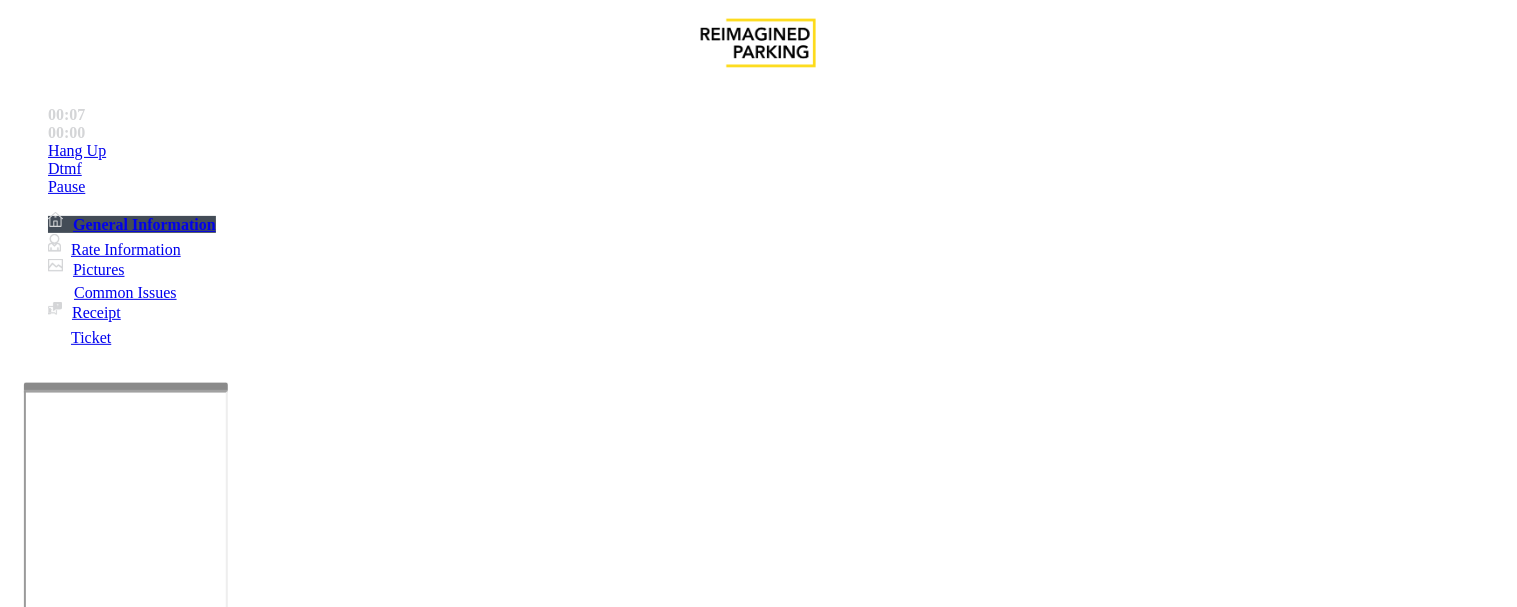 click on "Online Reservations" at bounding box center [528, 1260] 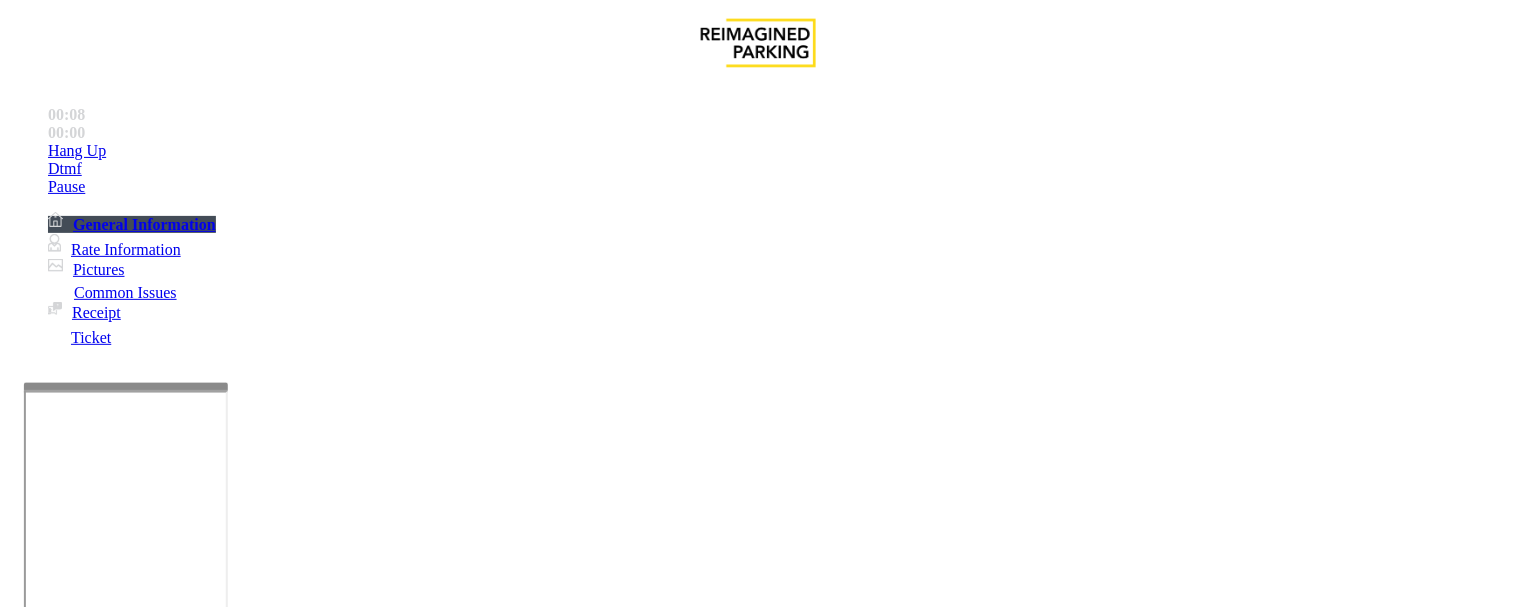 click at bounding box center (96, 1282) 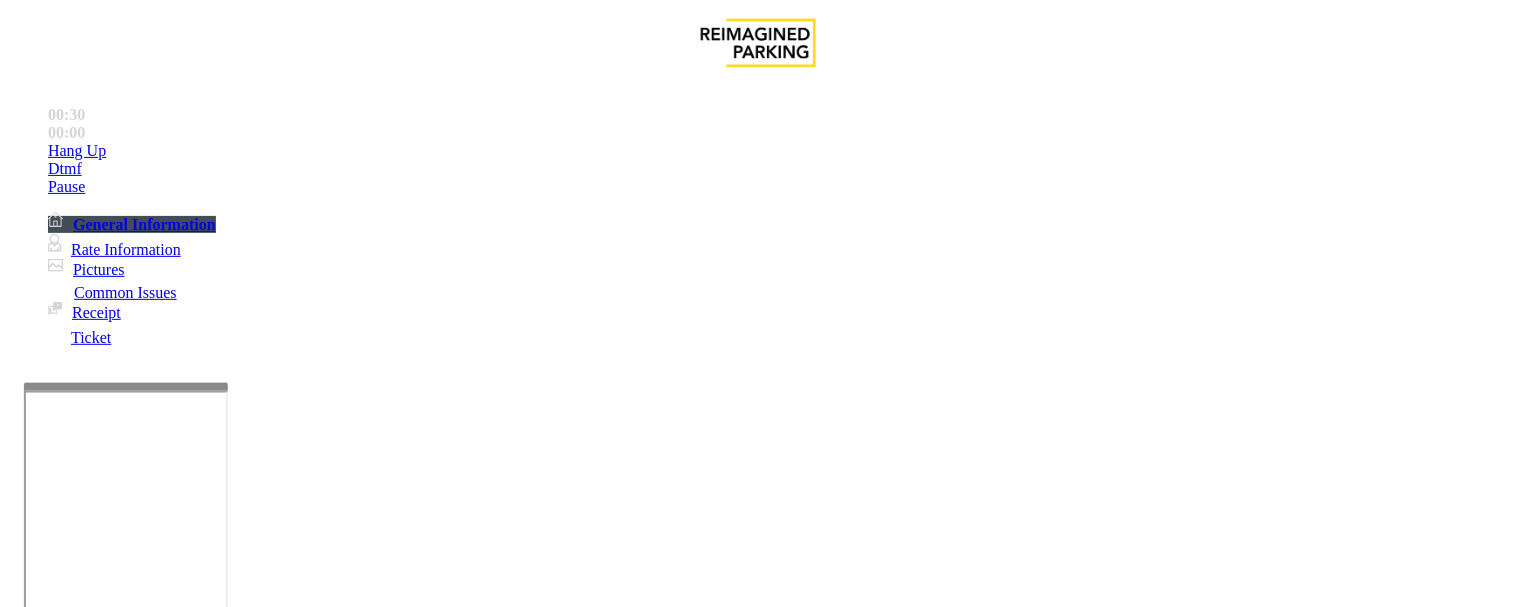click on "Issue" at bounding box center (42, 1227) 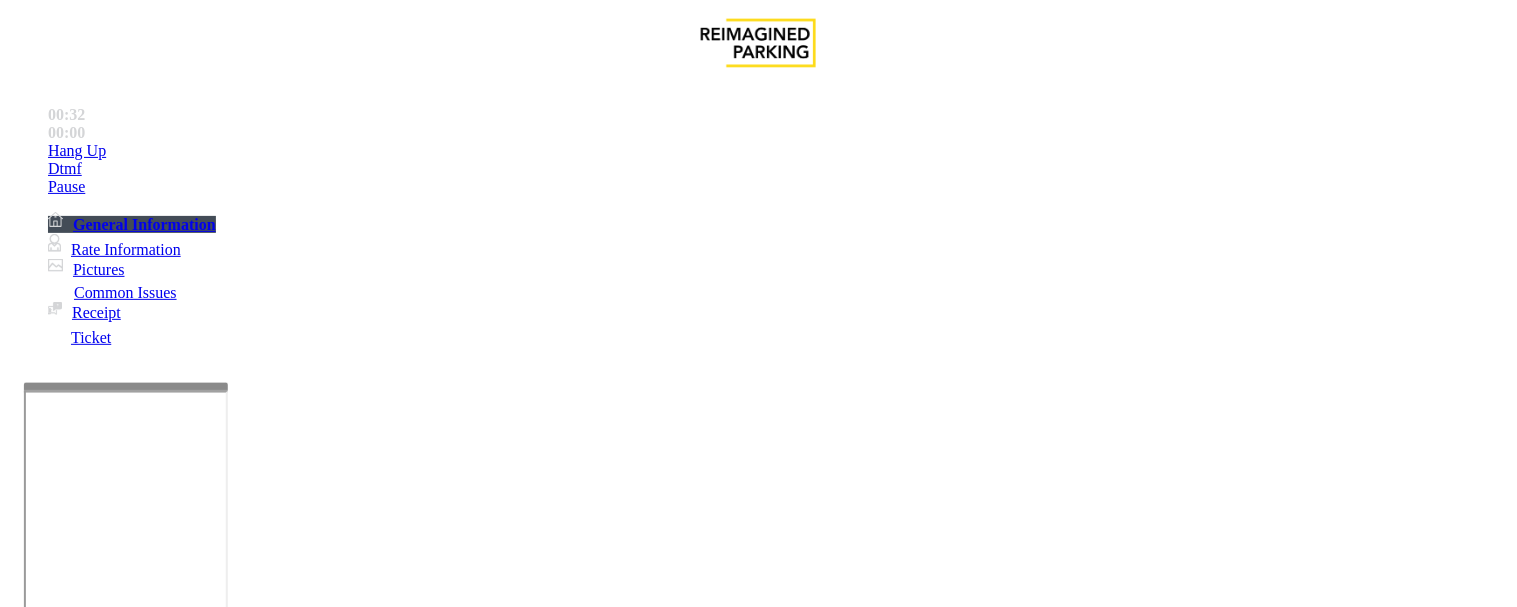 click on "Intercom Issue/No Response" at bounding box center (752, 1260) 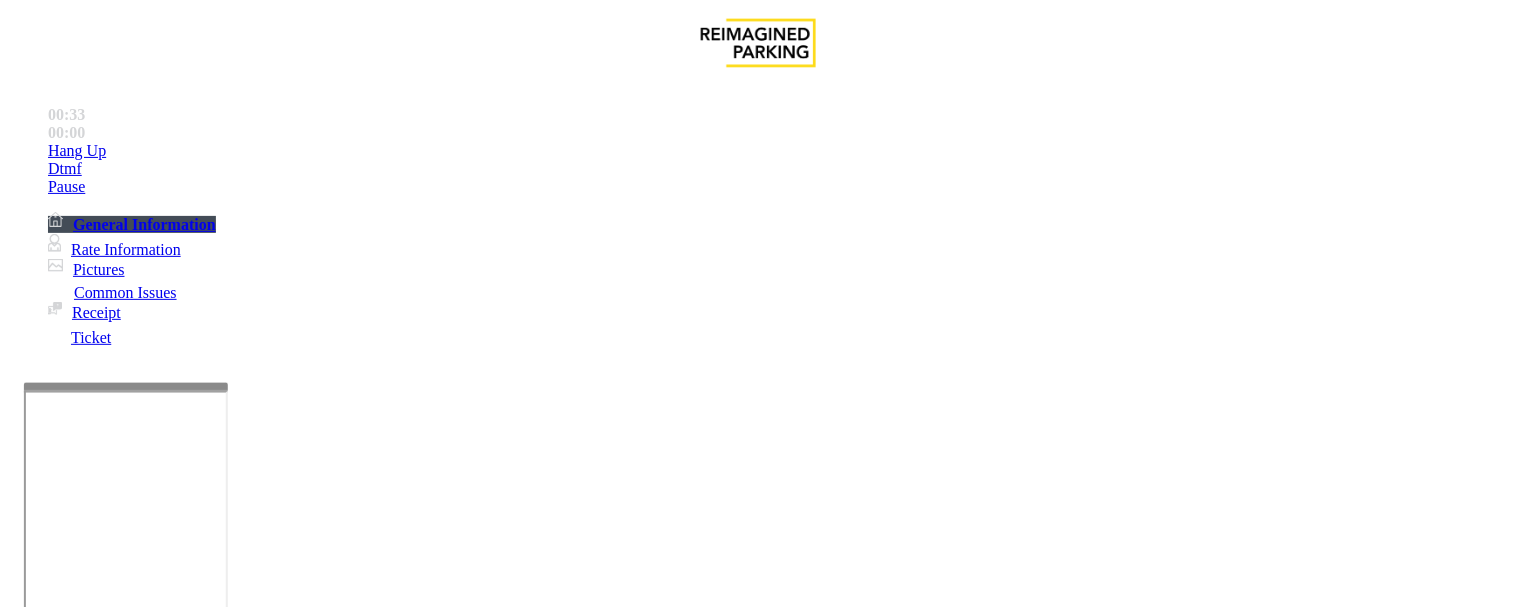 click on "No Response/Unable to hear parker" at bounding box center [142, 1260] 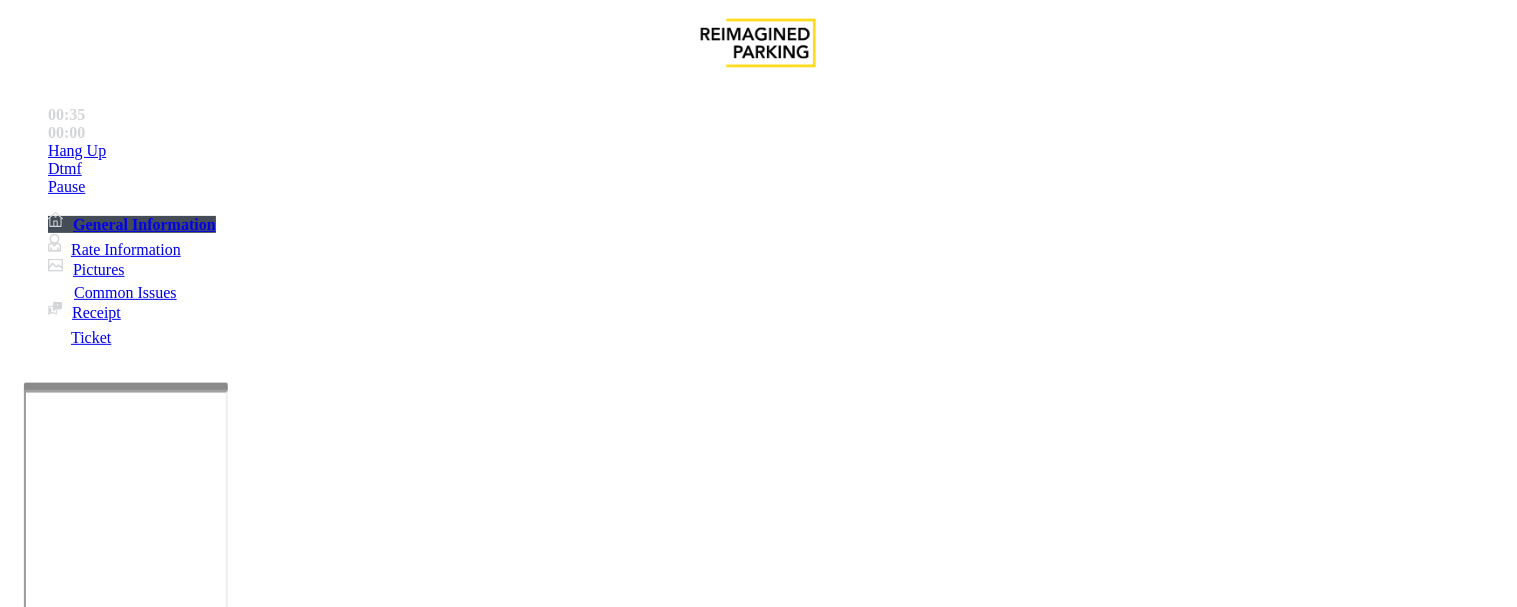 drag, startPoint x: 392, startPoint y: 180, endPoint x: 605, endPoint y: 193, distance: 213.39635 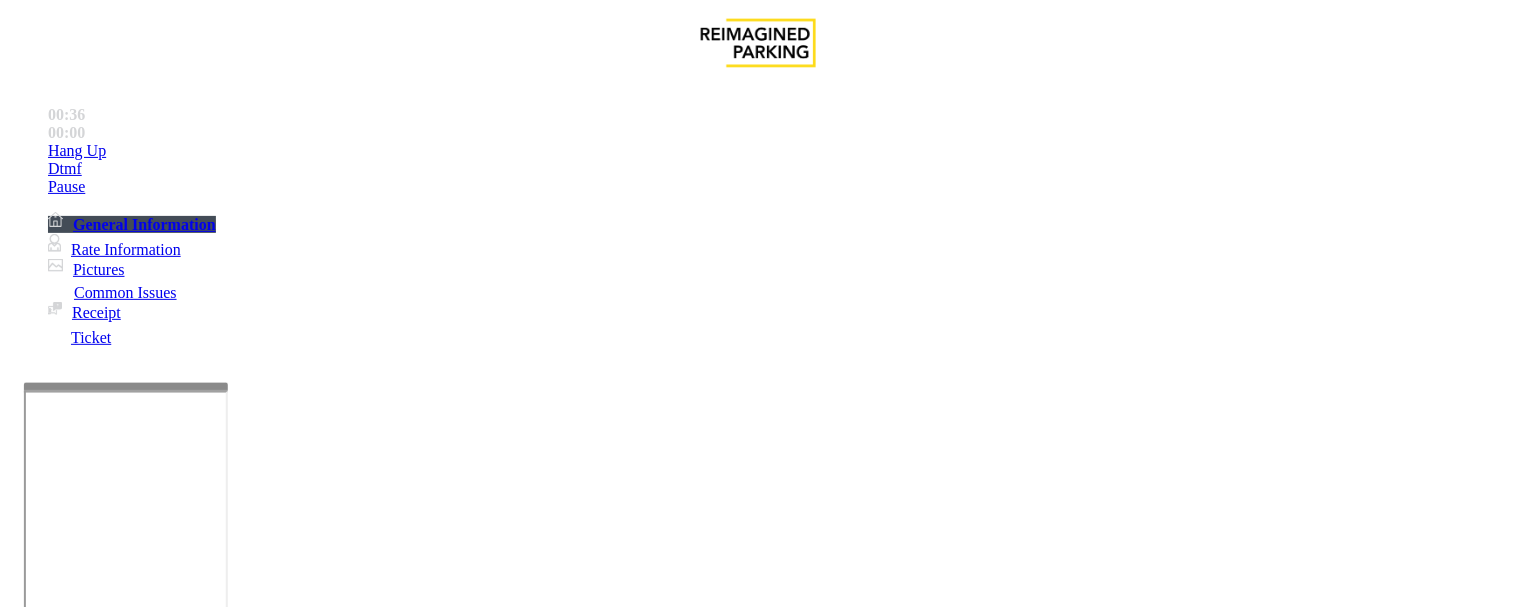 click at bounding box center [254, 1308] 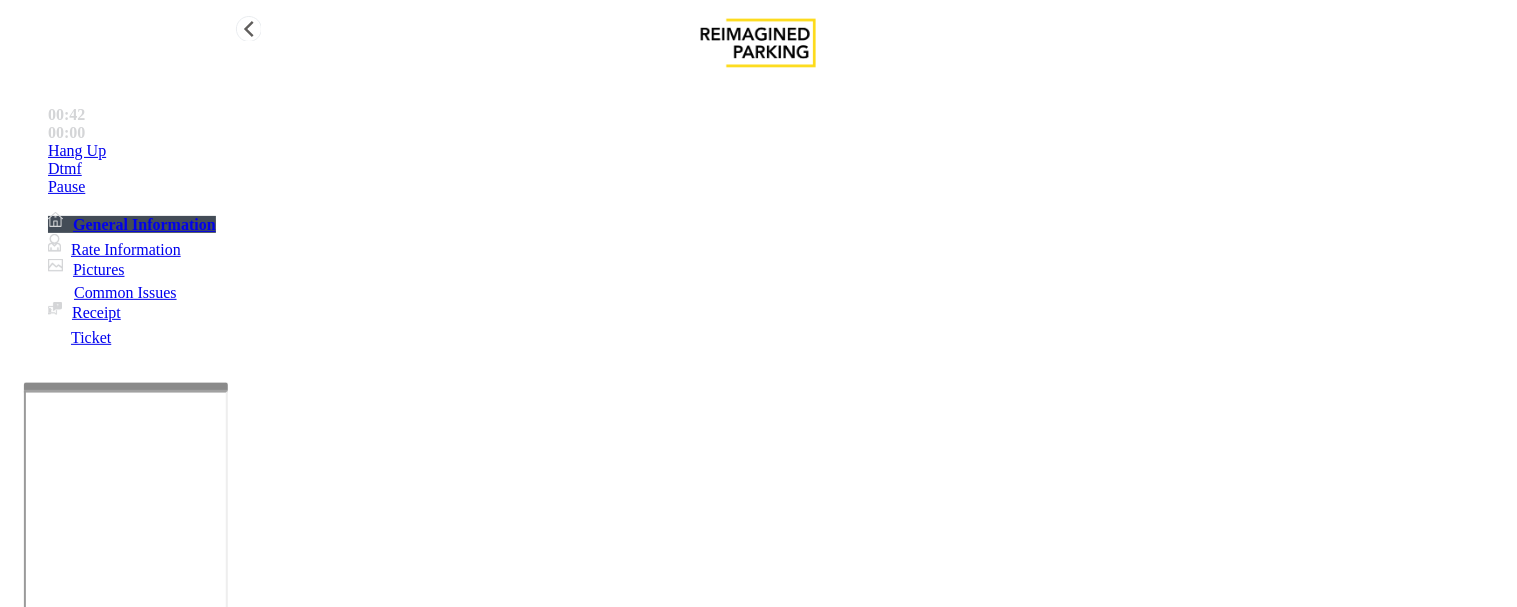 click on "Hang Up" at bounding box center (778, 151) 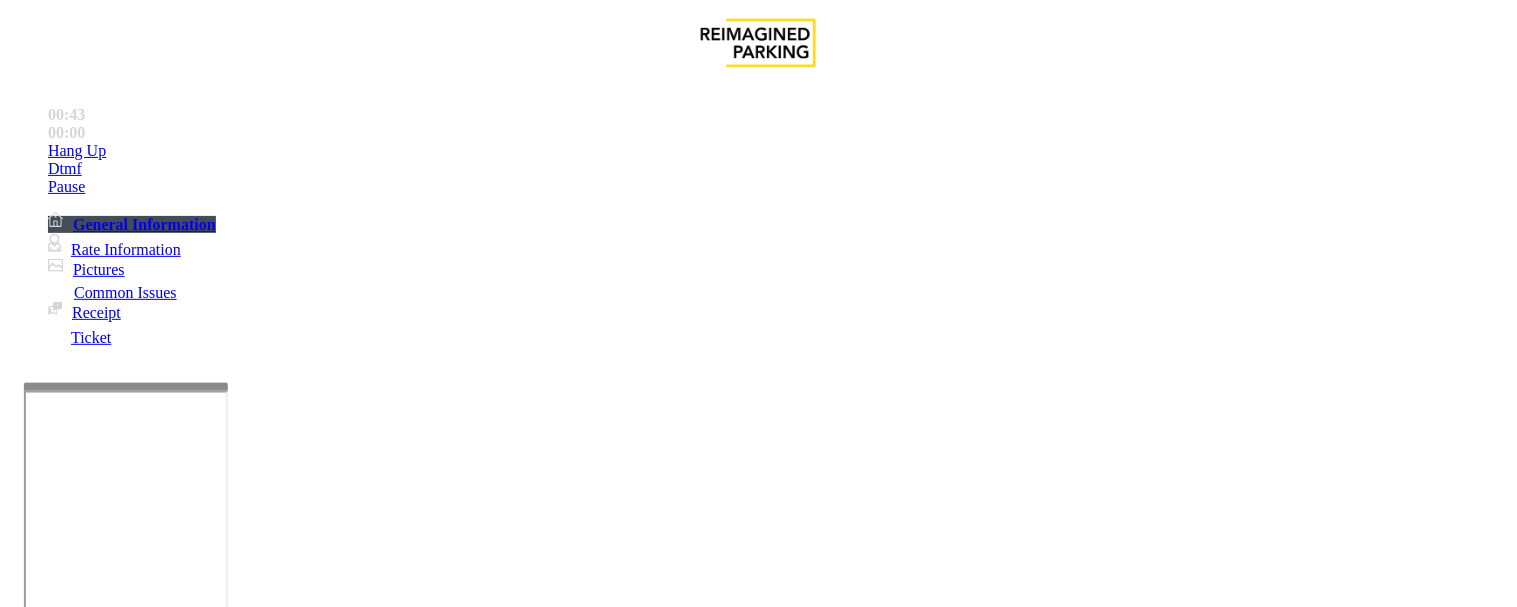 click at bounding box center (254, 1308) 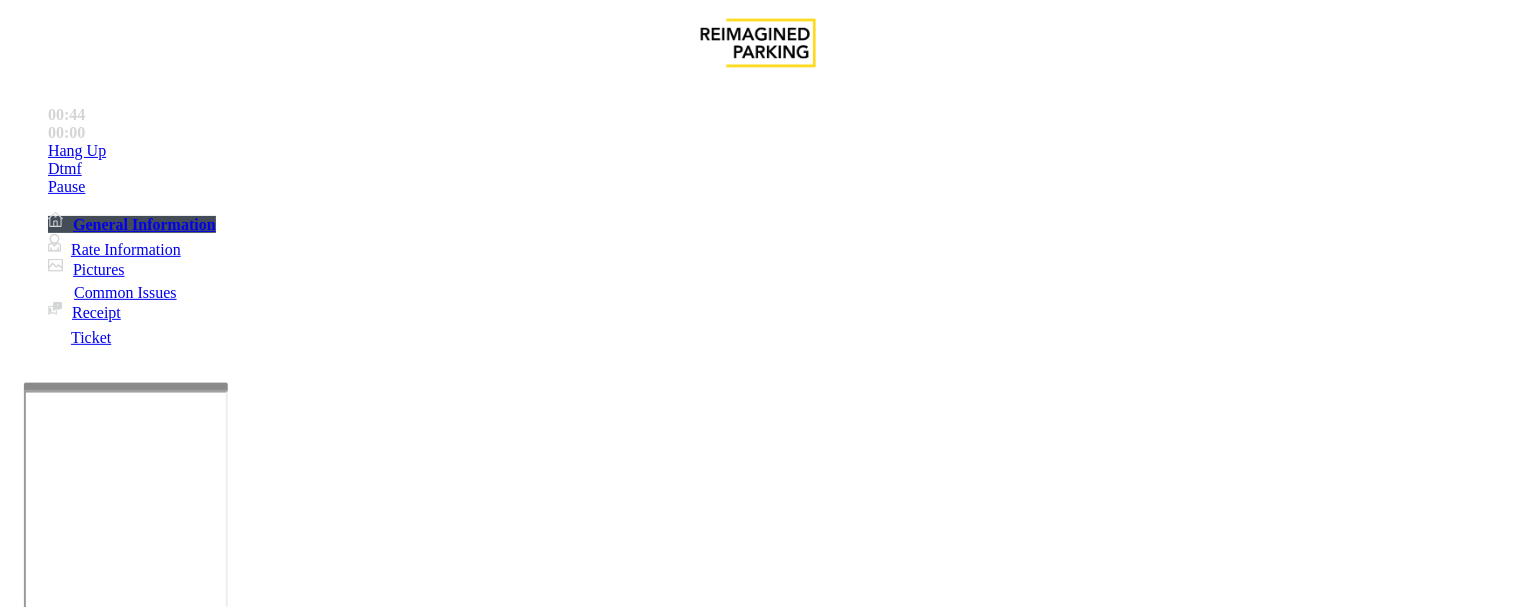 paste on "**********" 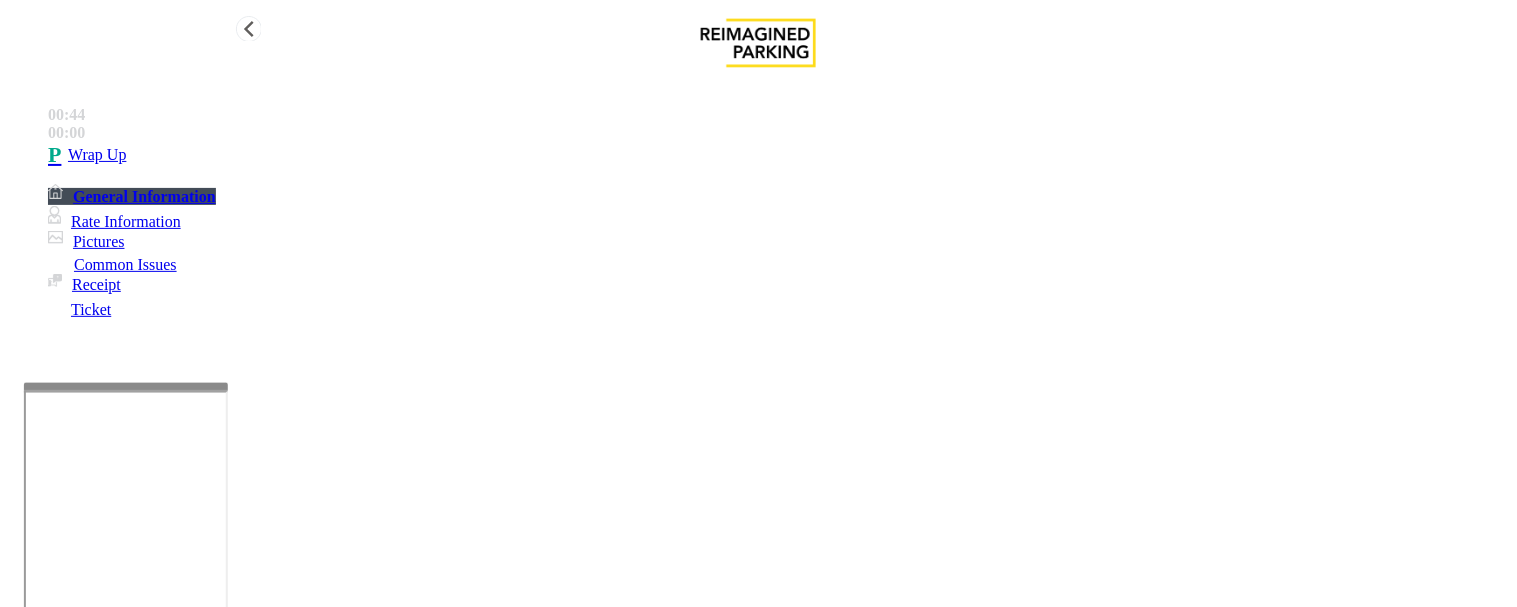 type on "**********" 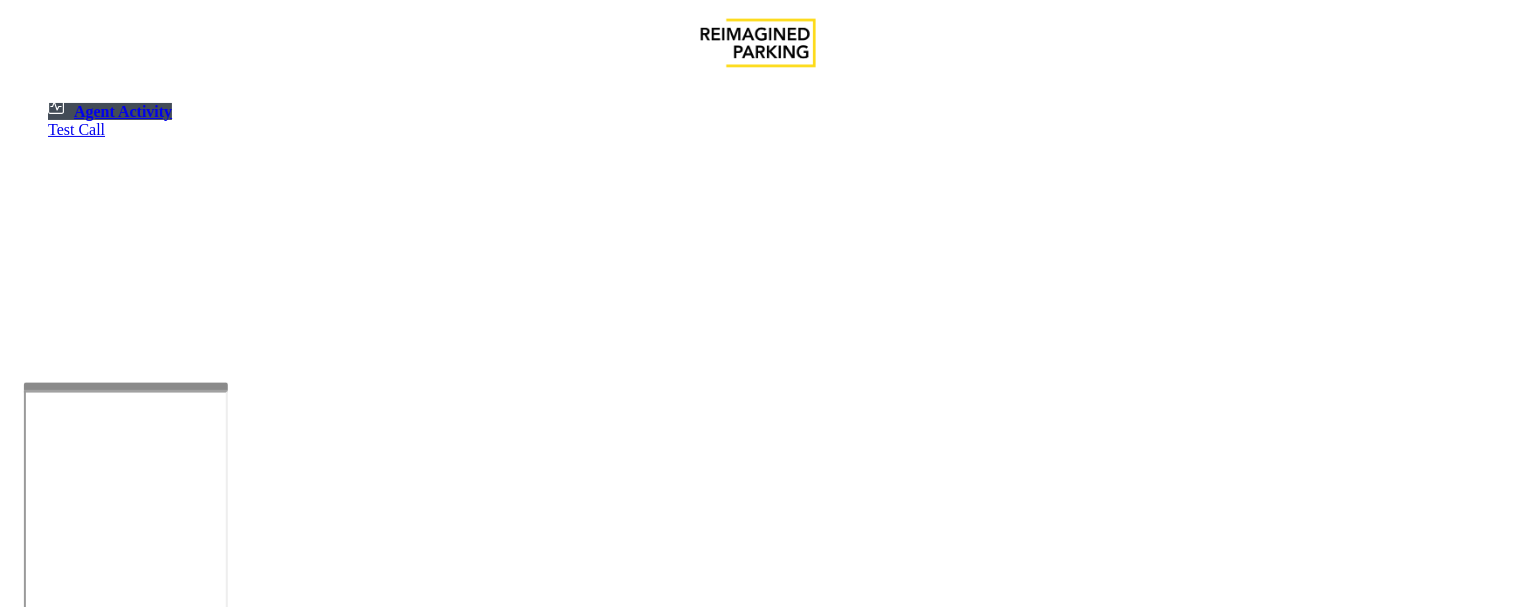 click on "Logout" at bounding box center [41, 1146] 